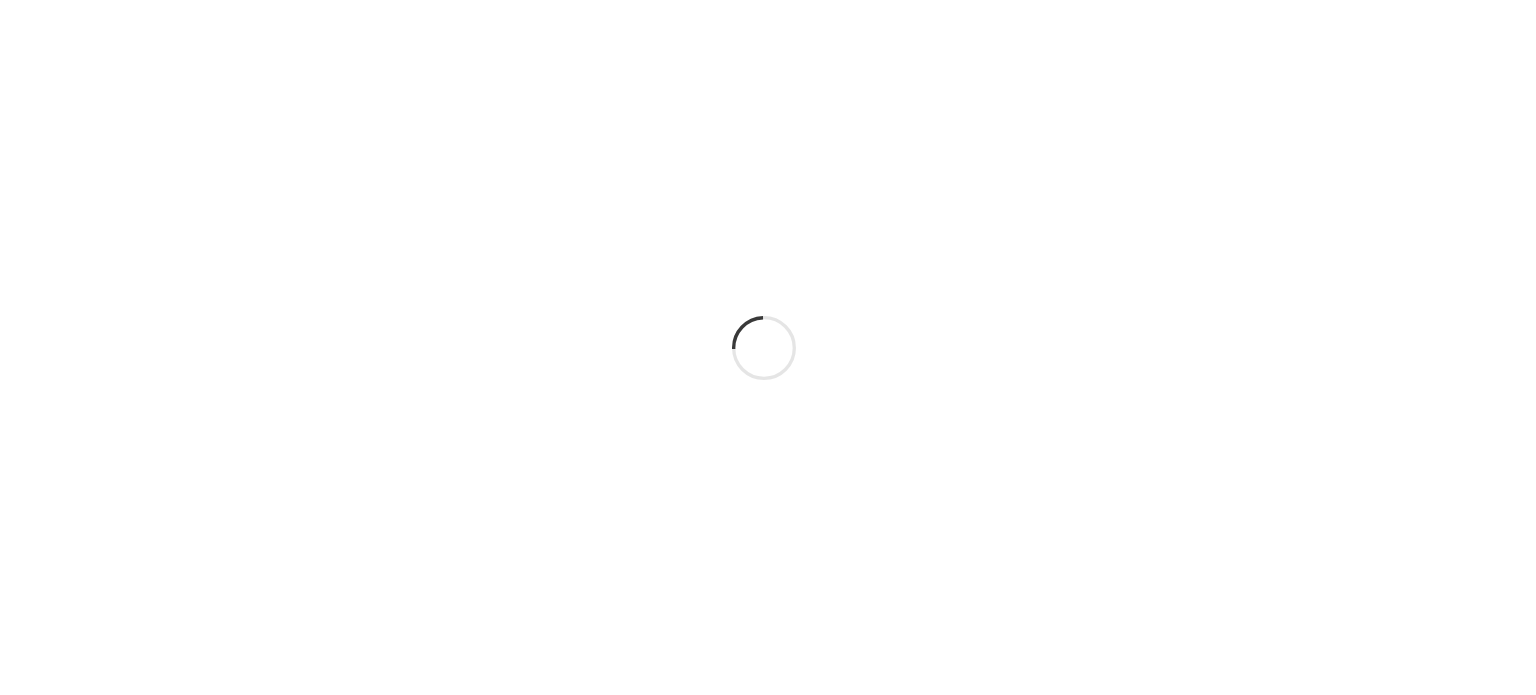 scroll, scrollTop: 0, scrollLeft: 0, axis: both 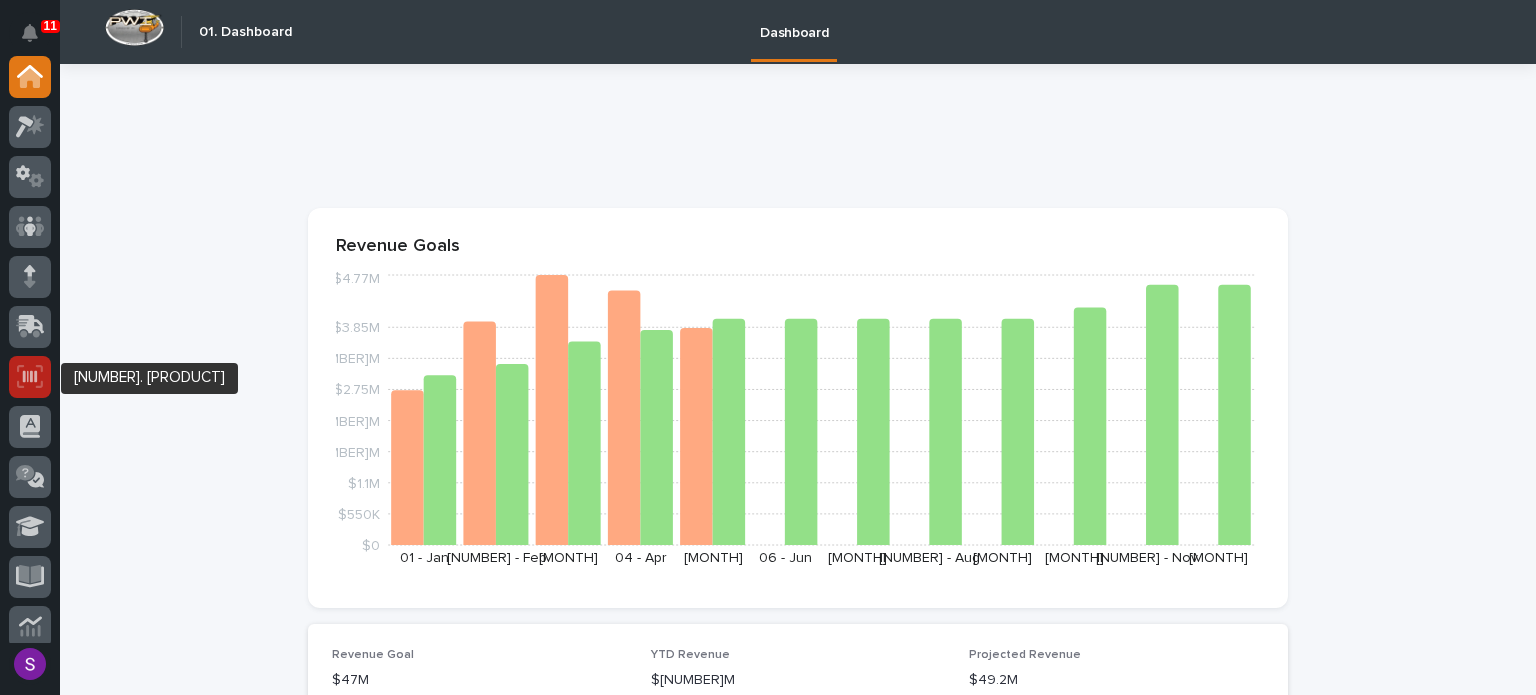click at bounding box center (30, 376) 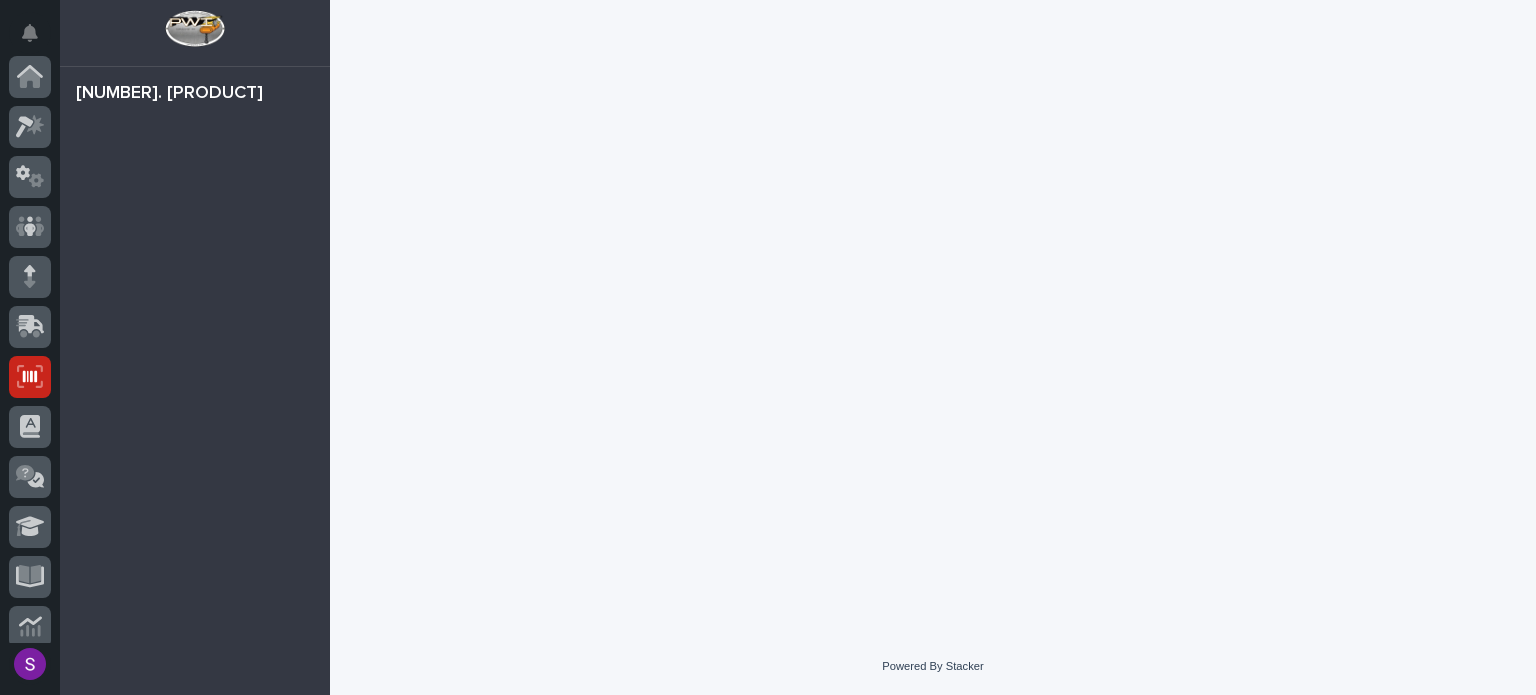 scroll, scrollTop: 300, scrollLeft: 0, axis: vertical 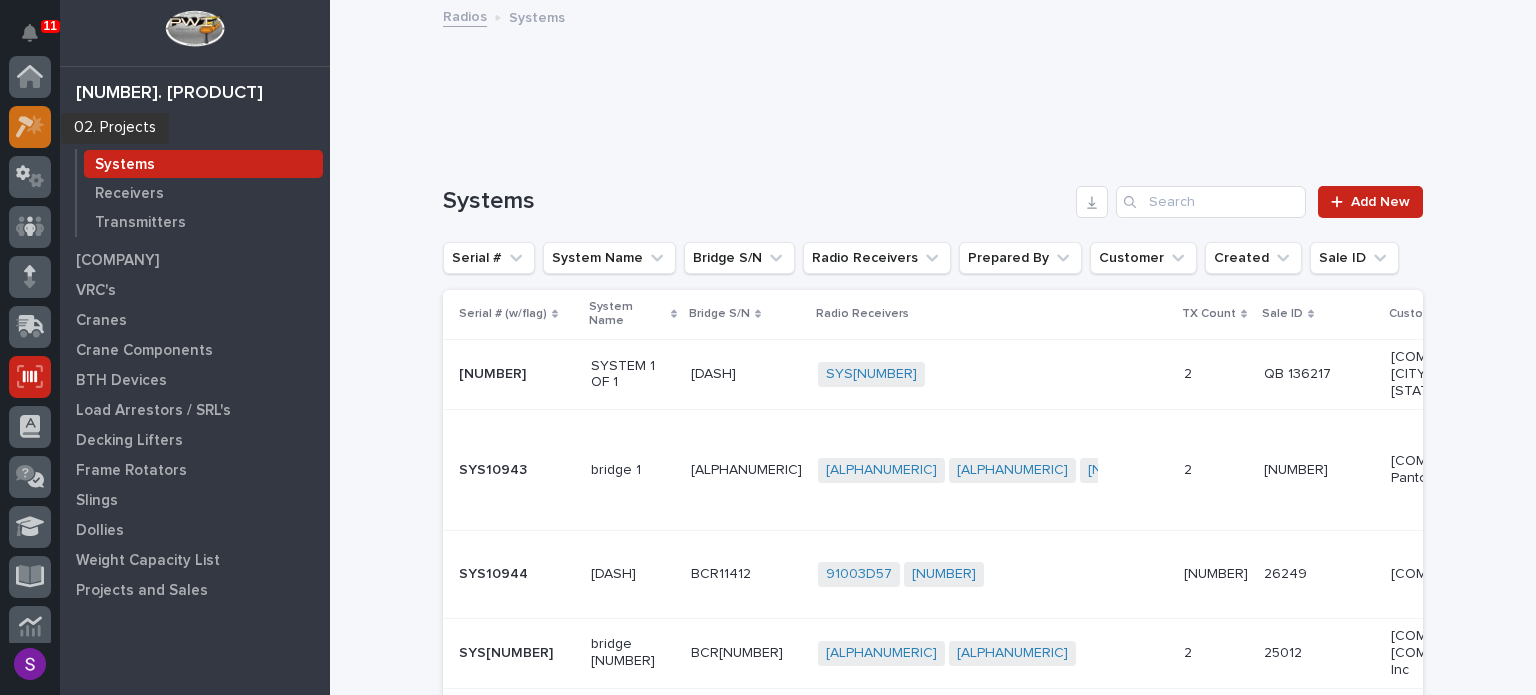 click at bounding box center (30, 127) 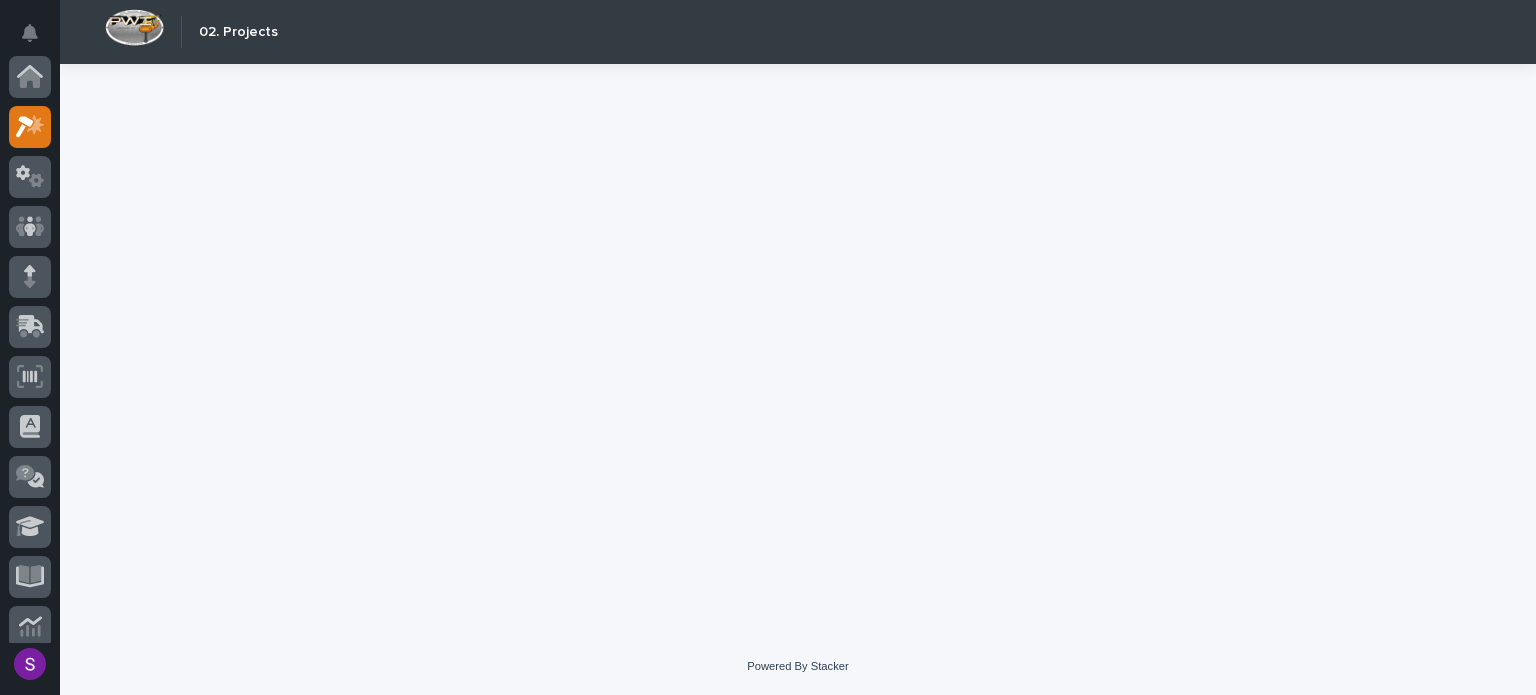 scroll, scrollTop: 50, scrollLeft: 0, axis: vertical 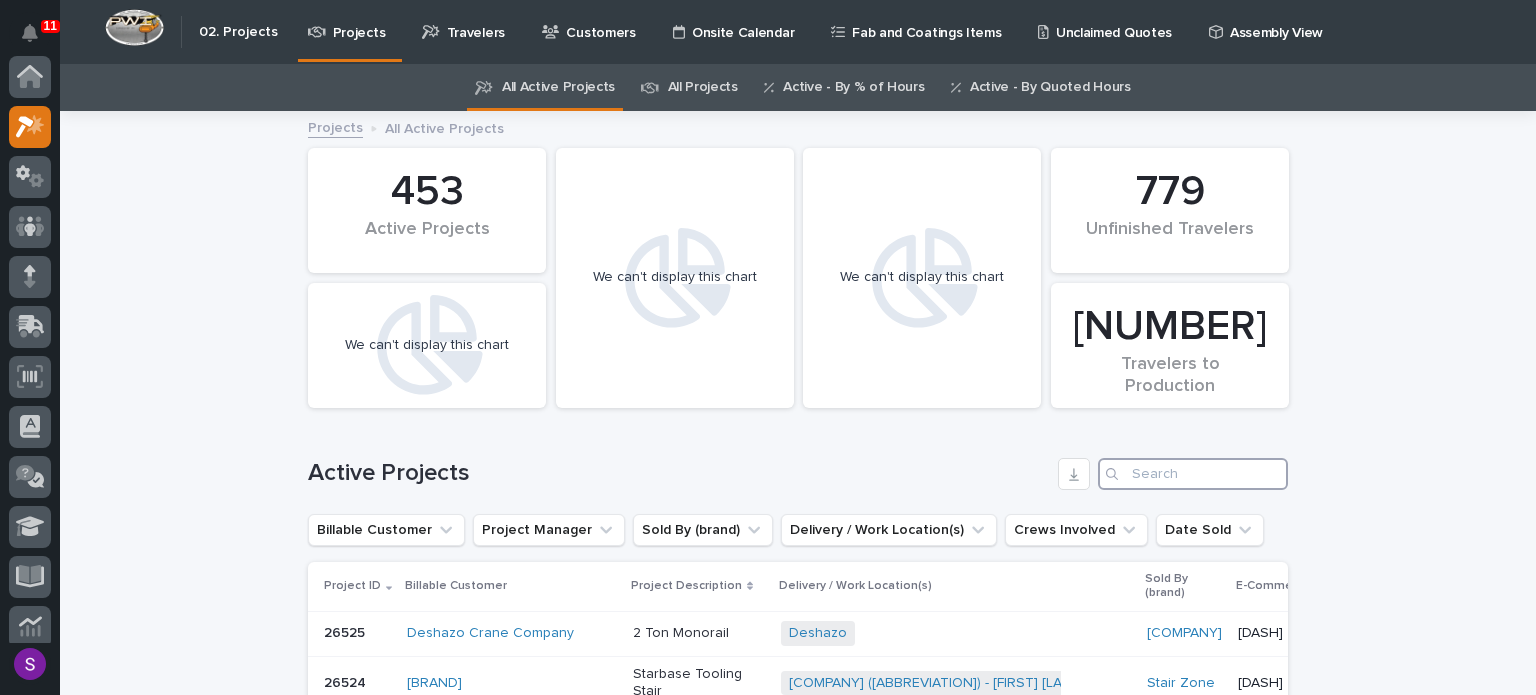 click at bounding box center (1193, 474) 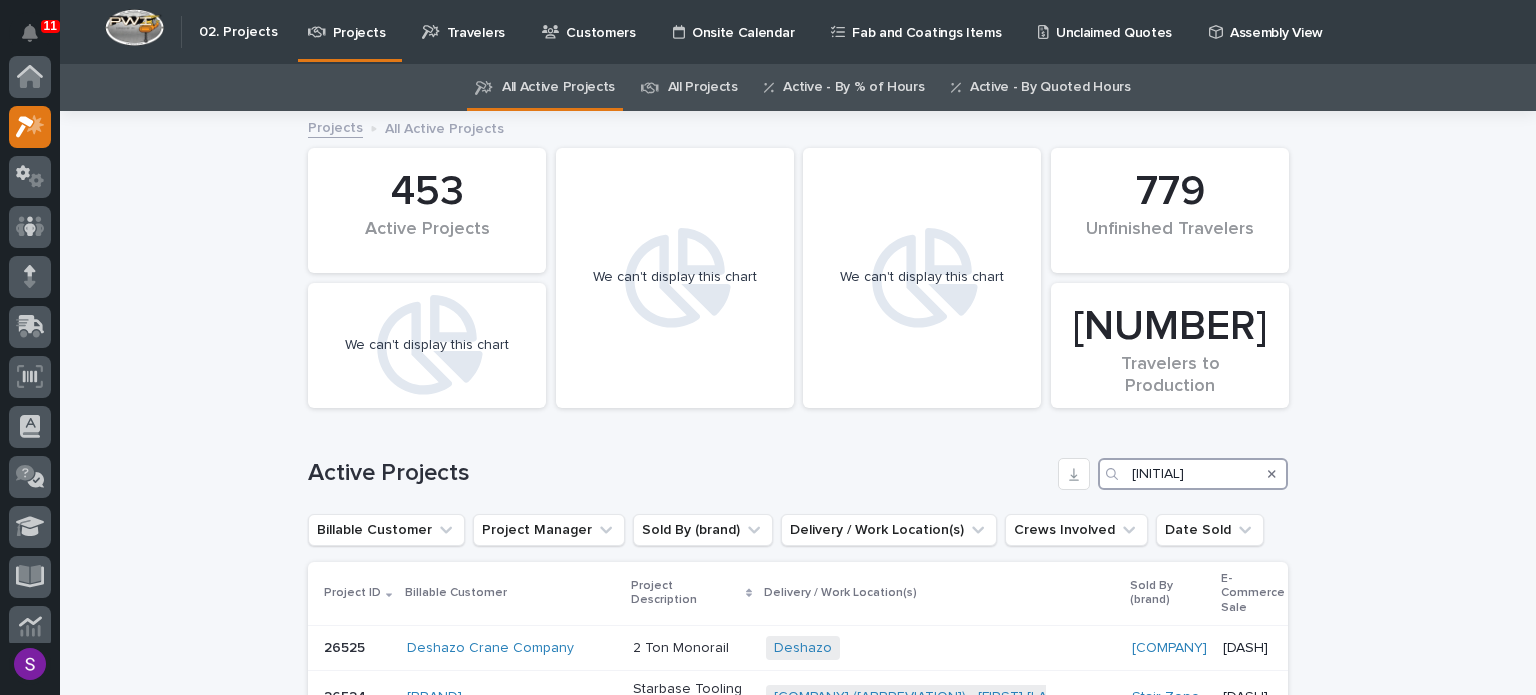 scroll, scrollTop: 50, scrollLeft: 0, axis: vertical 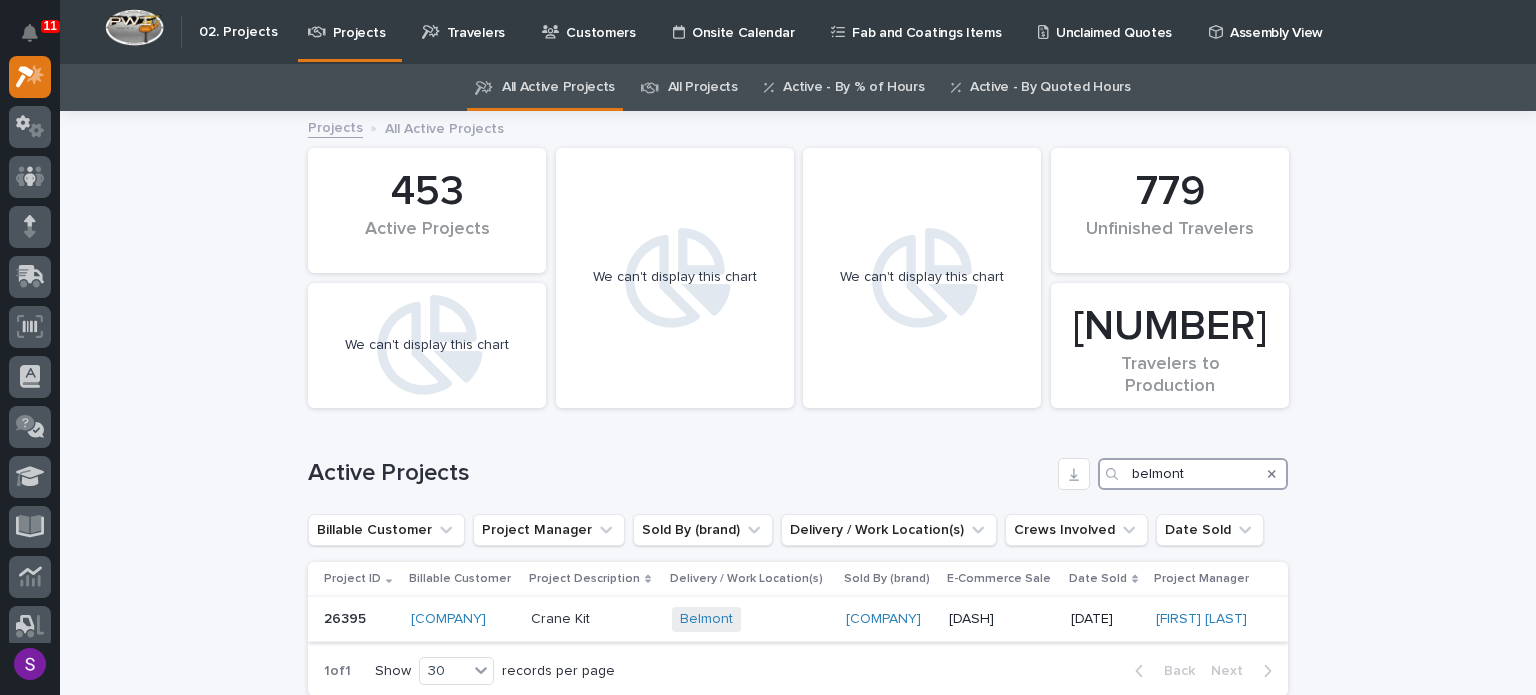 type on "belmont" 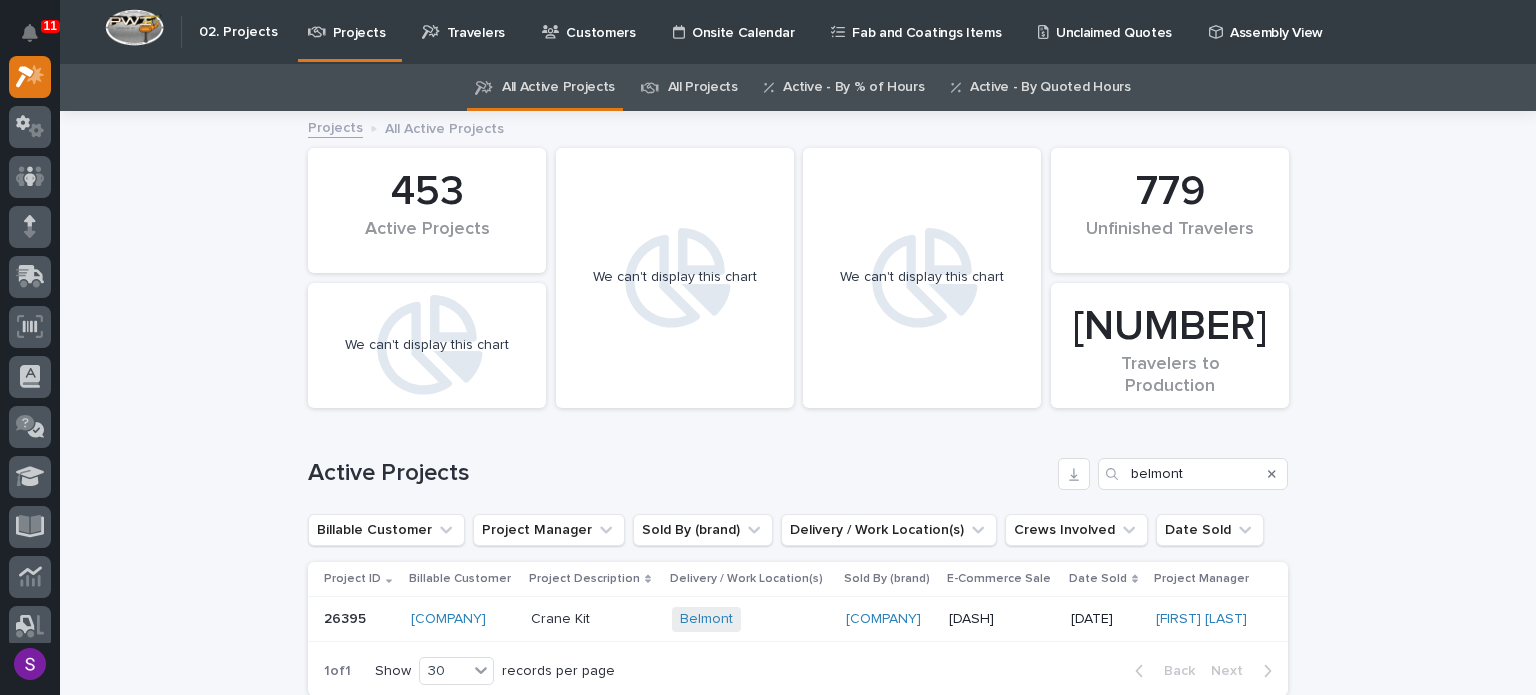 click on "[DASH]" at bounding box center (1002, 619) 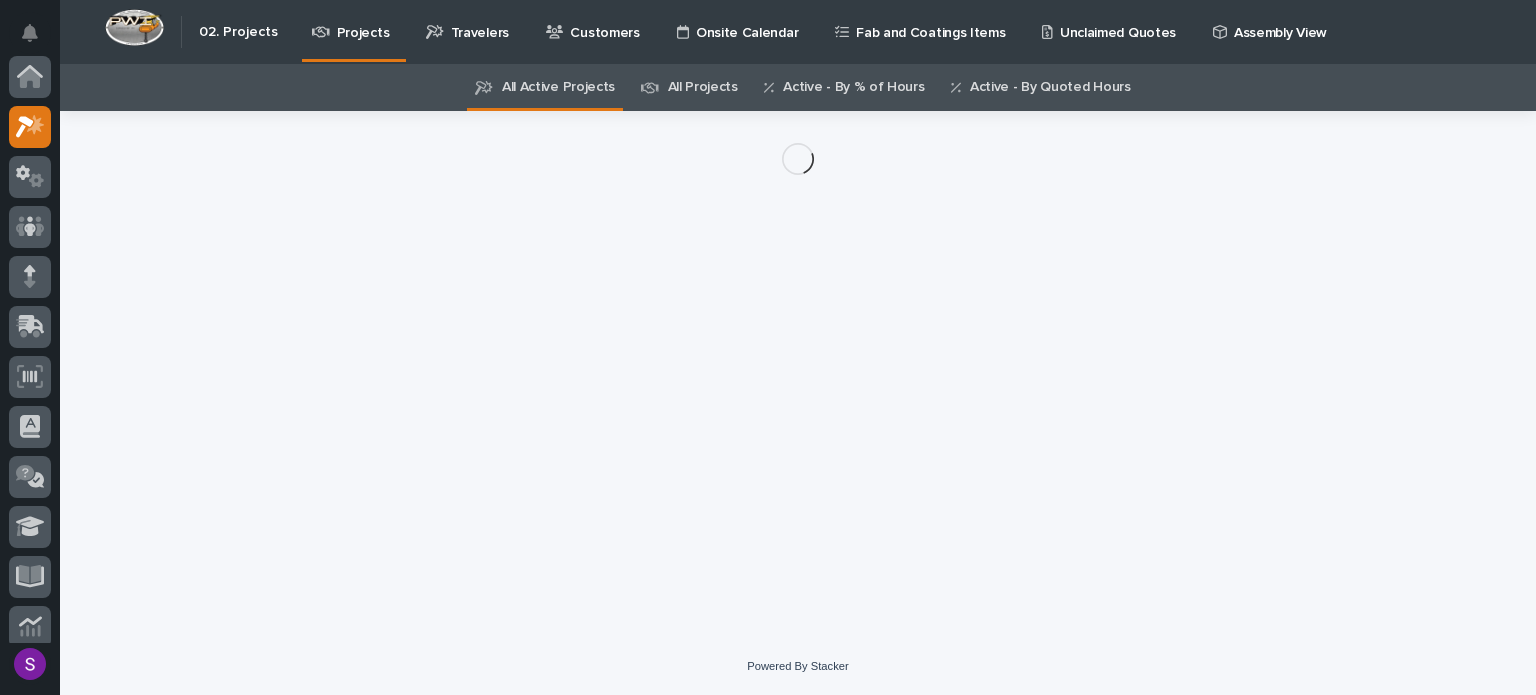 scroll, scrollTop: 50, scrollLeft: 0, axis: vertical 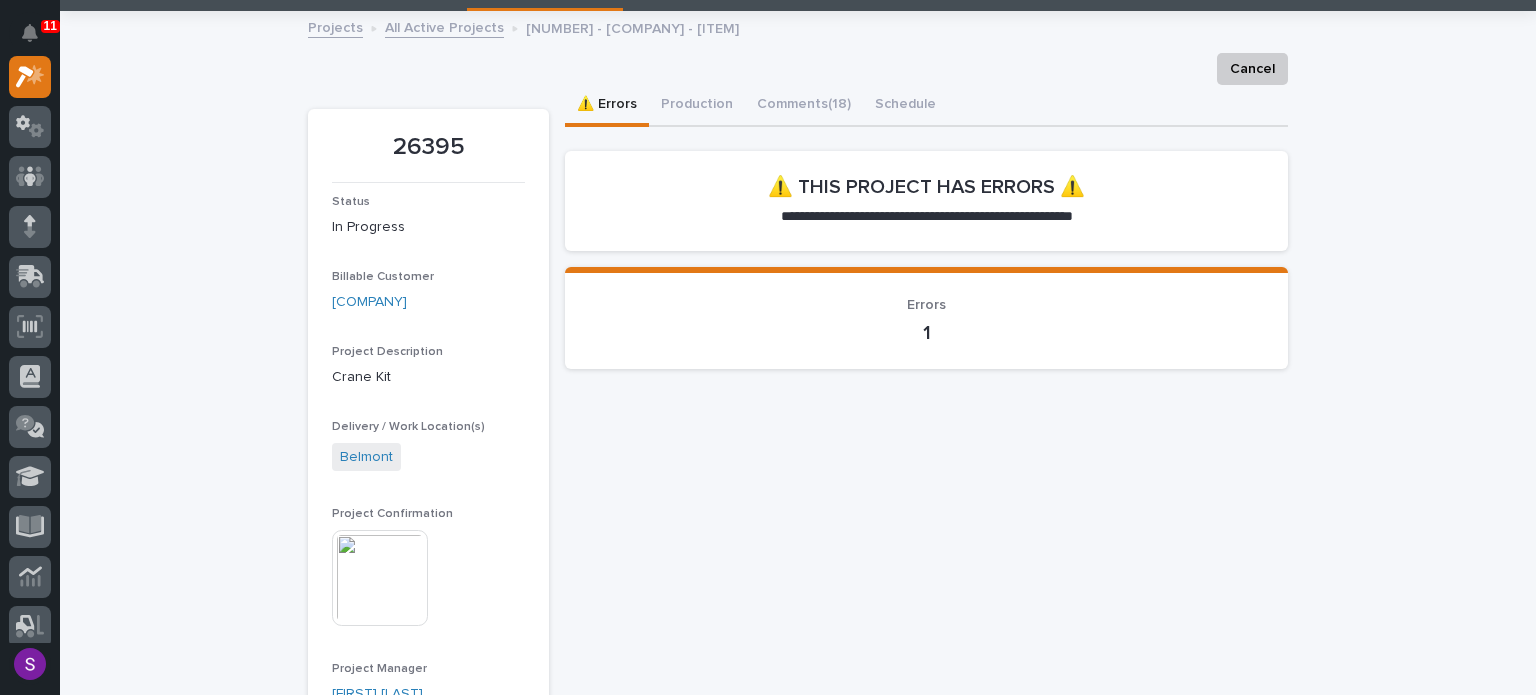 click at bounding box center [380, 578] 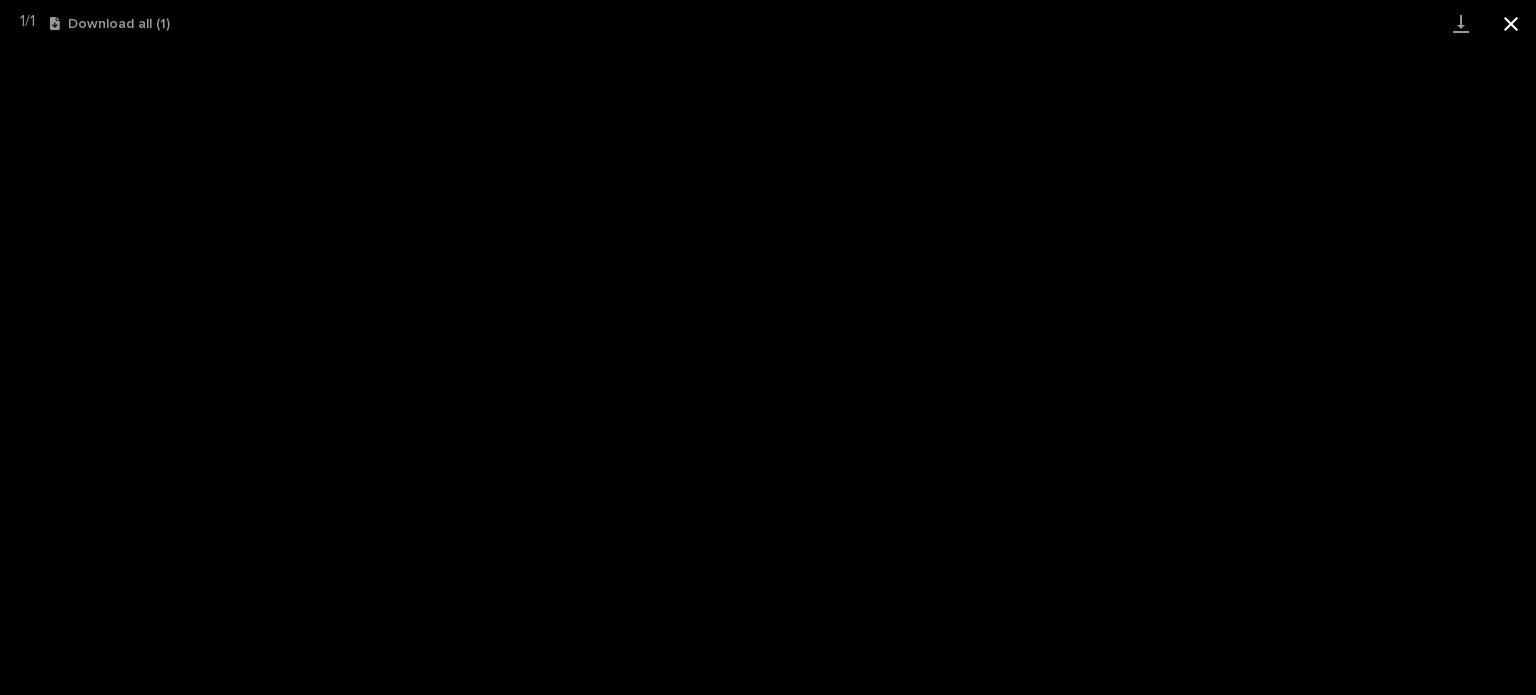 click at bounding box center (1511, 23) 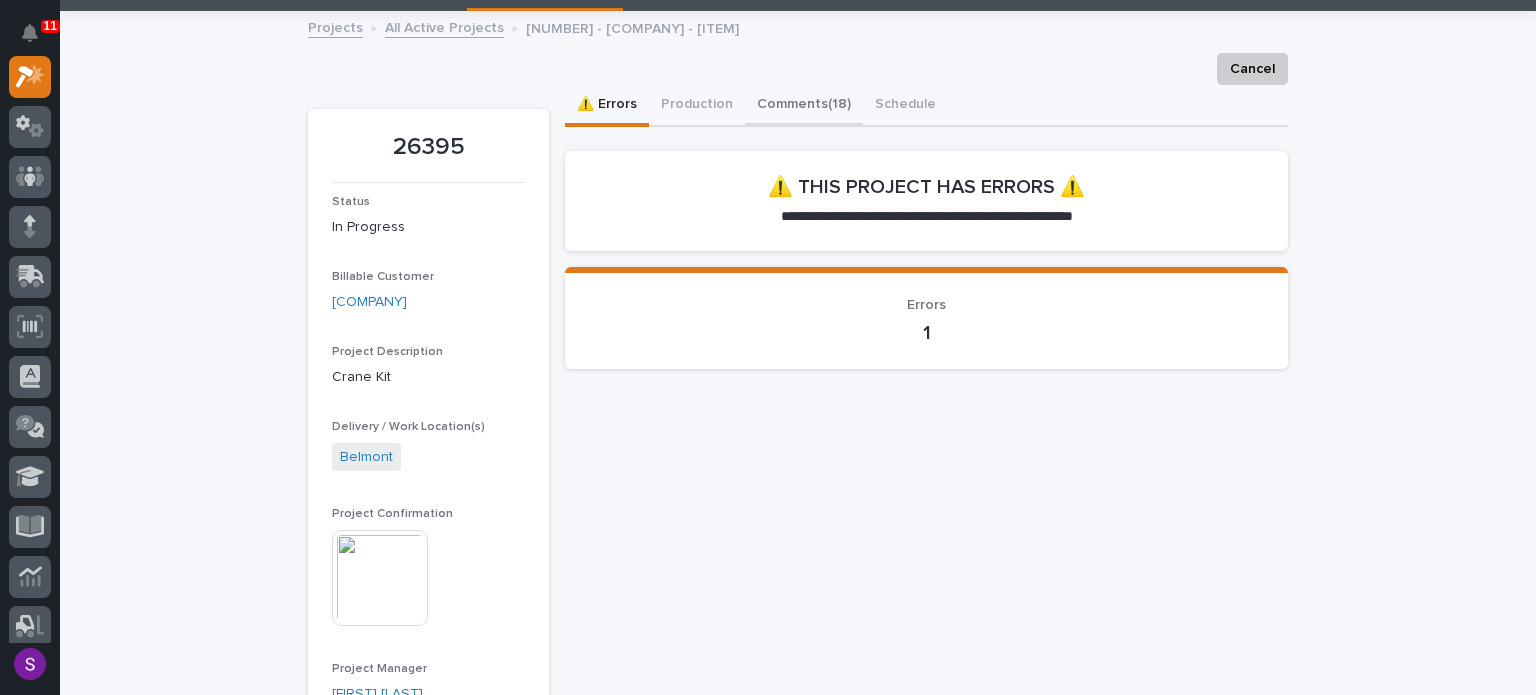 click on "Comments  ([NUMBER])" at bounding box center [804, 106] 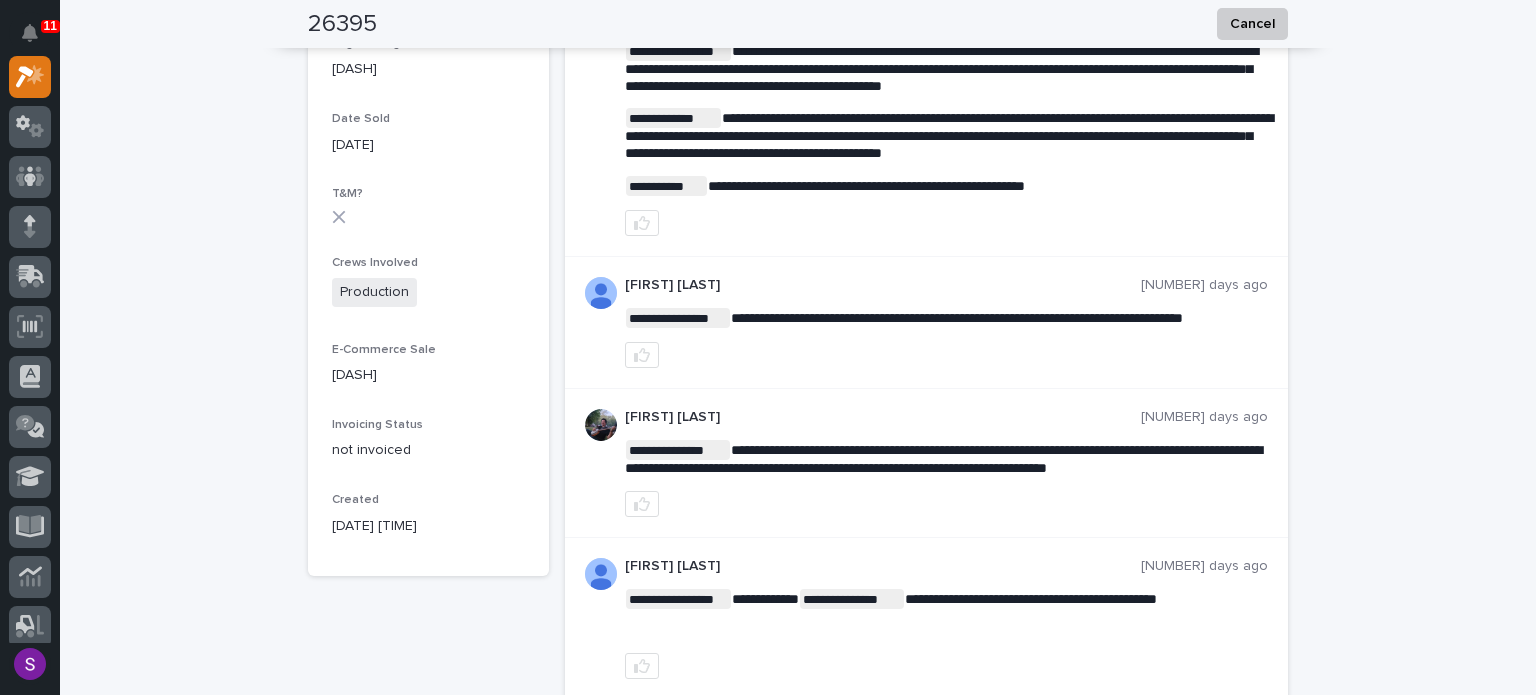 scroll, scrollTop: 700, scrollLeft: 0, axis: vertical 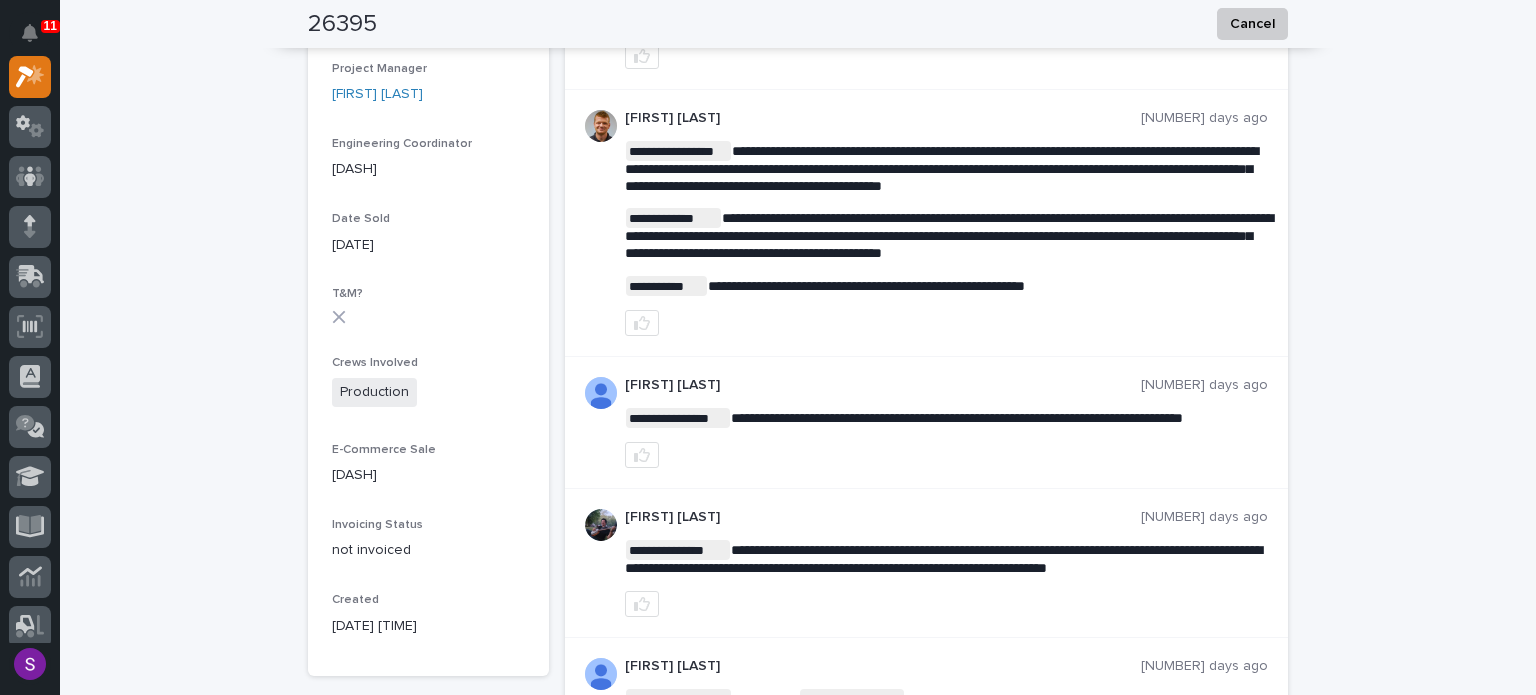 click on "**********" at bounding box center (798, 970) 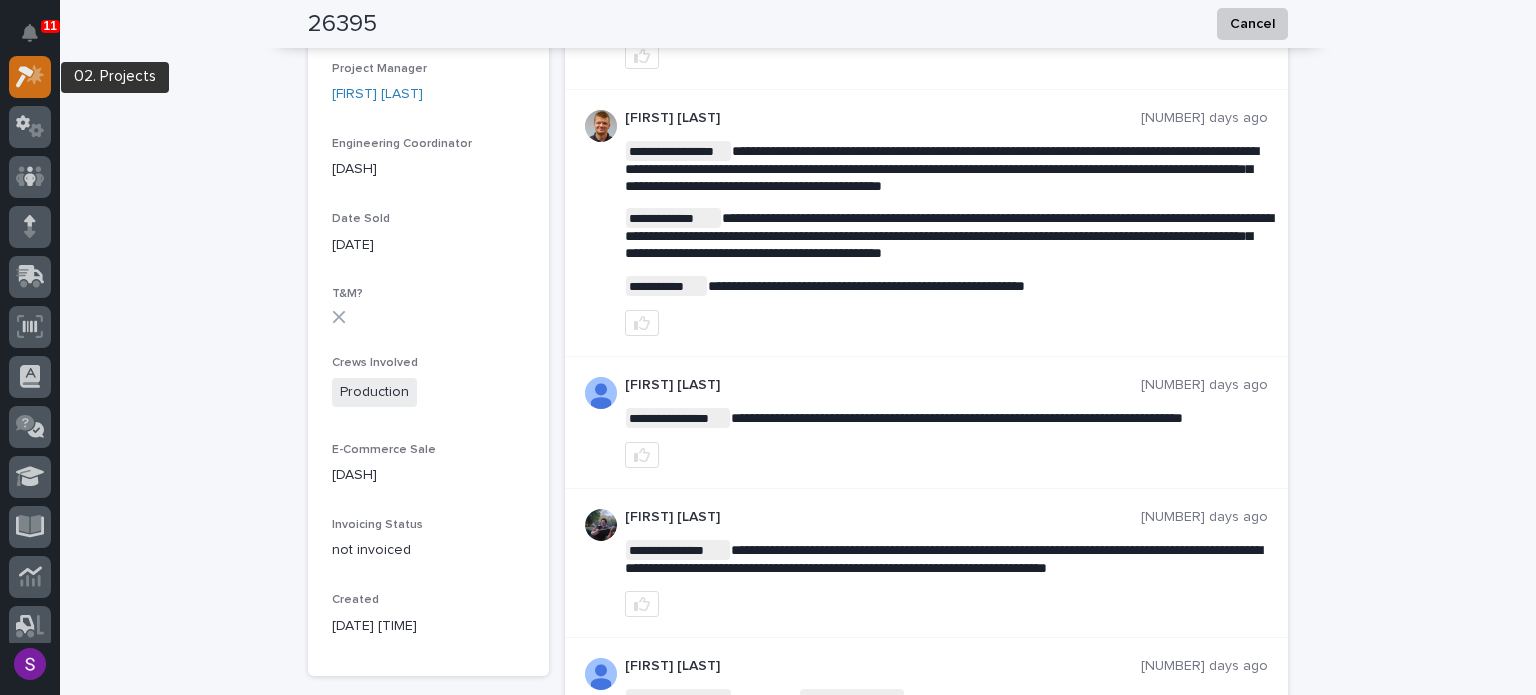 click at bounding box center [35, 74] 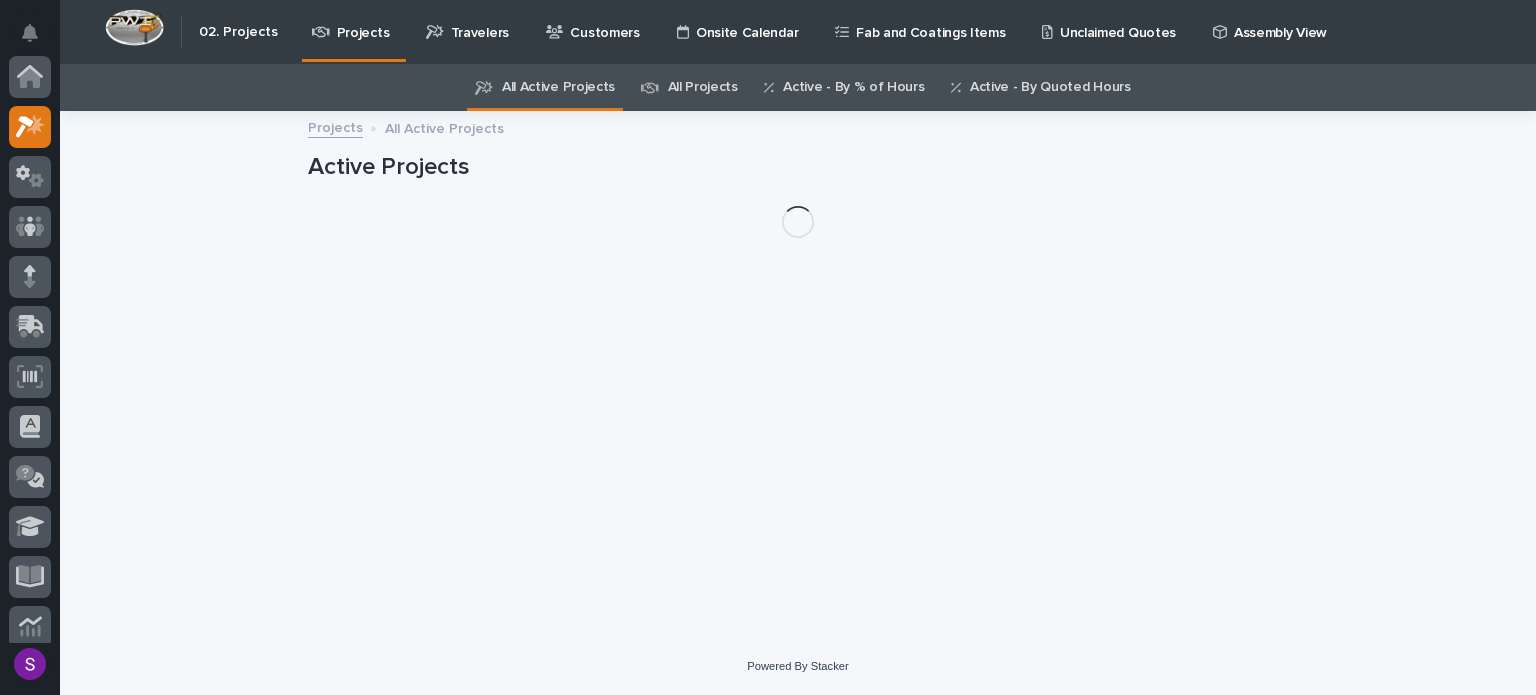 scroll, scrollTop: 0, scrollLeft: 0, axis: both 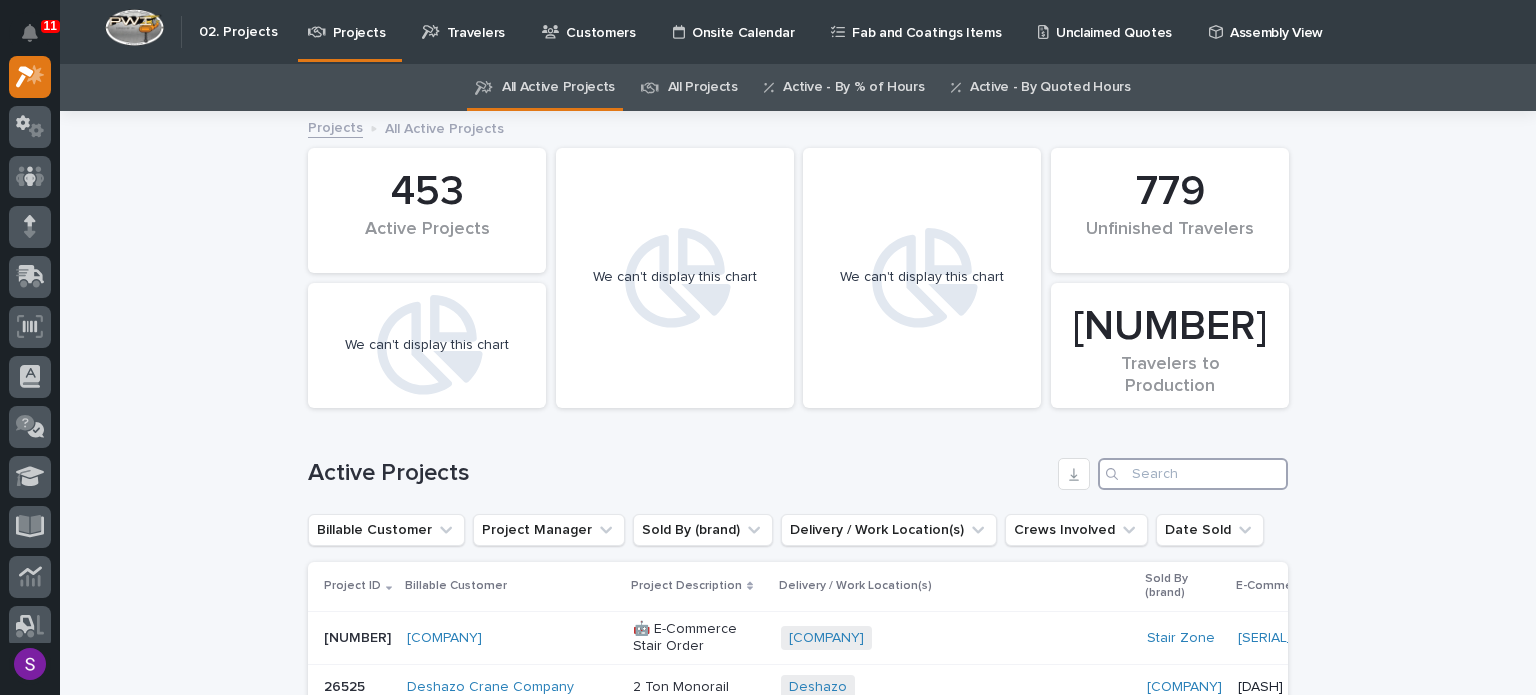 click at bounding box center (1193, 474) 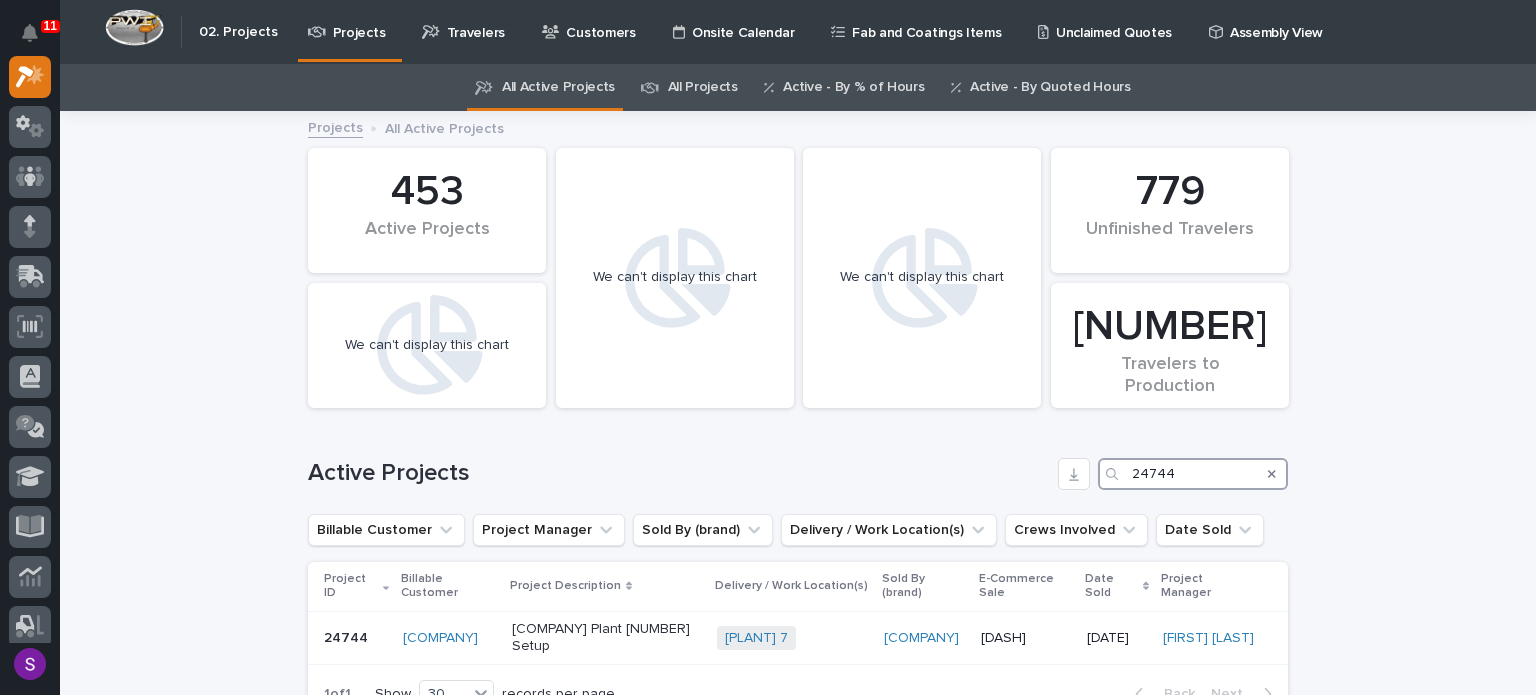 scroll, scrollTop: 172, scrollLeft: 0, axis: vertical 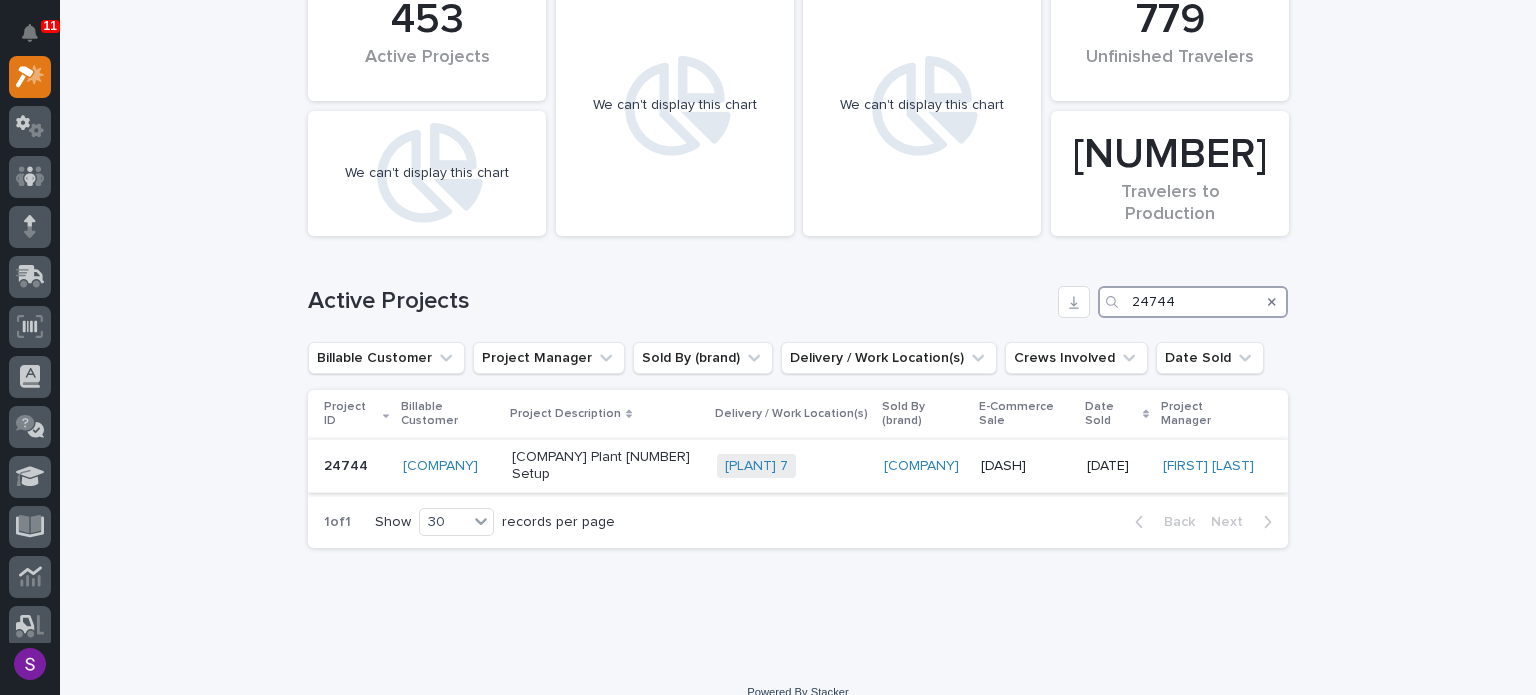 type on "24744" 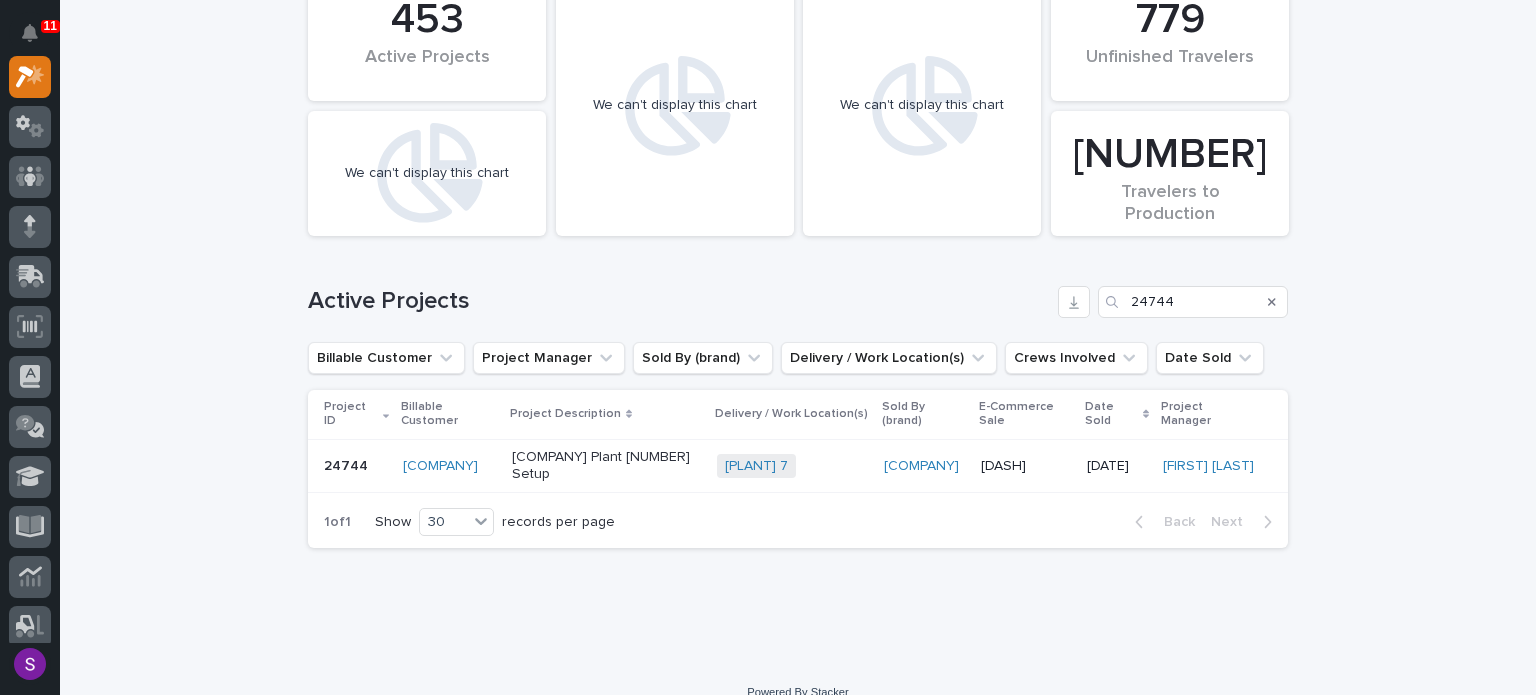 click on "[COMPANY]" at bounding box center [924, 466] 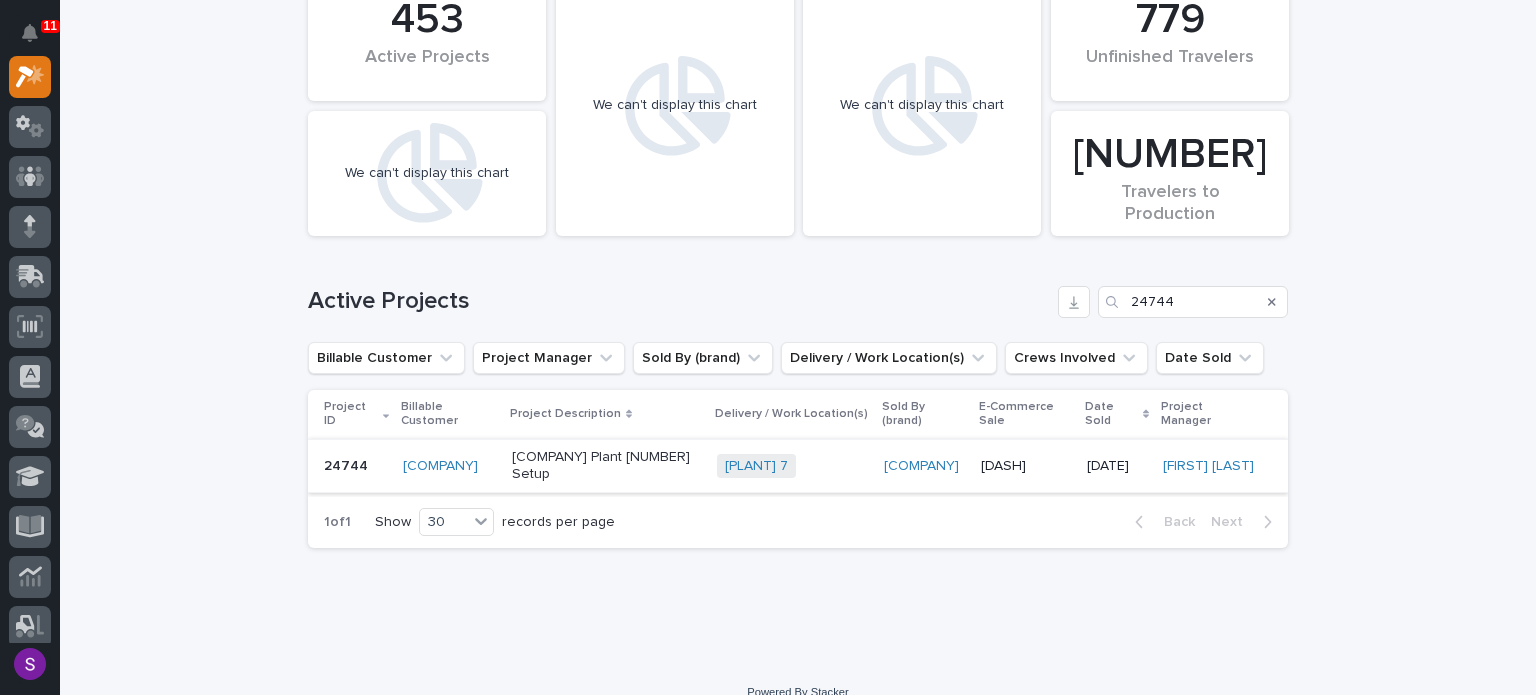 scroll, scrollTop: 0, scrollLeft: 0, axis: both 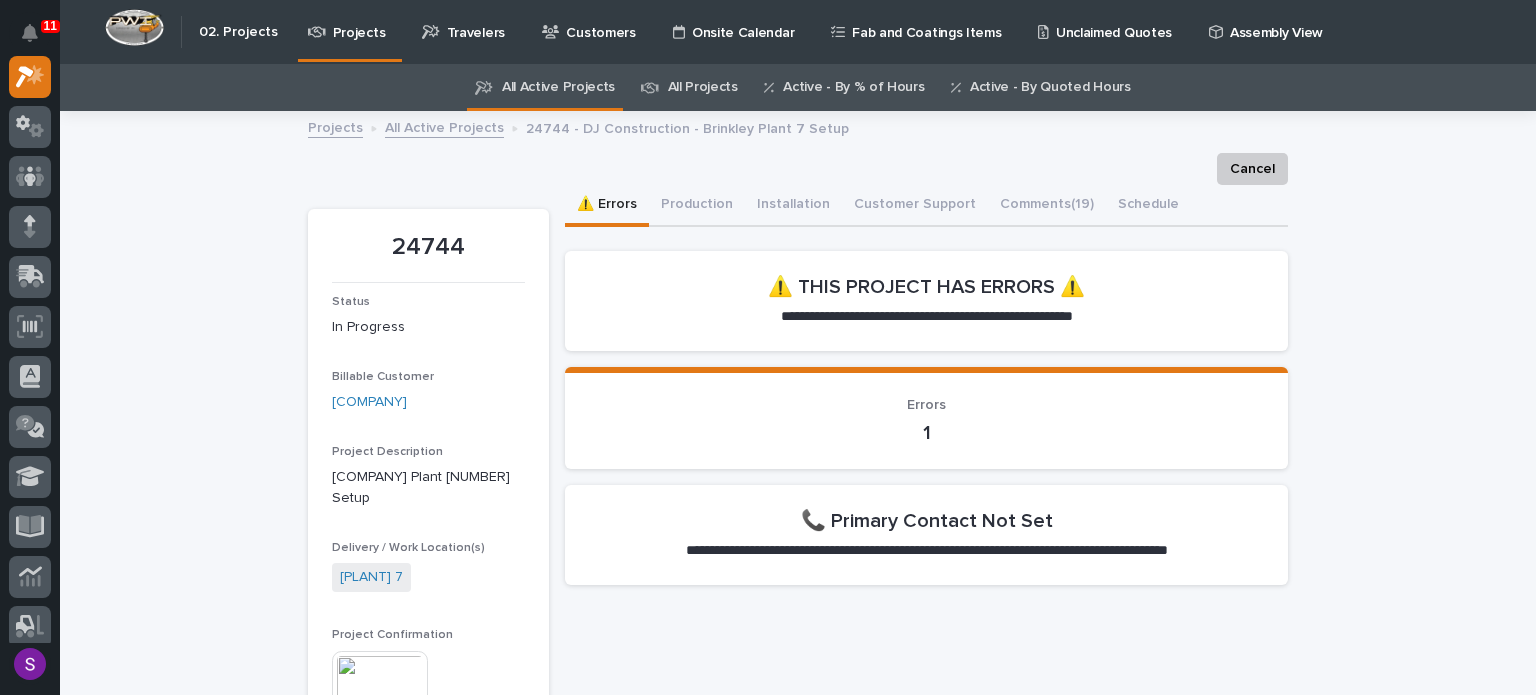 click on "Travelers" at bounding box center [476, 21] 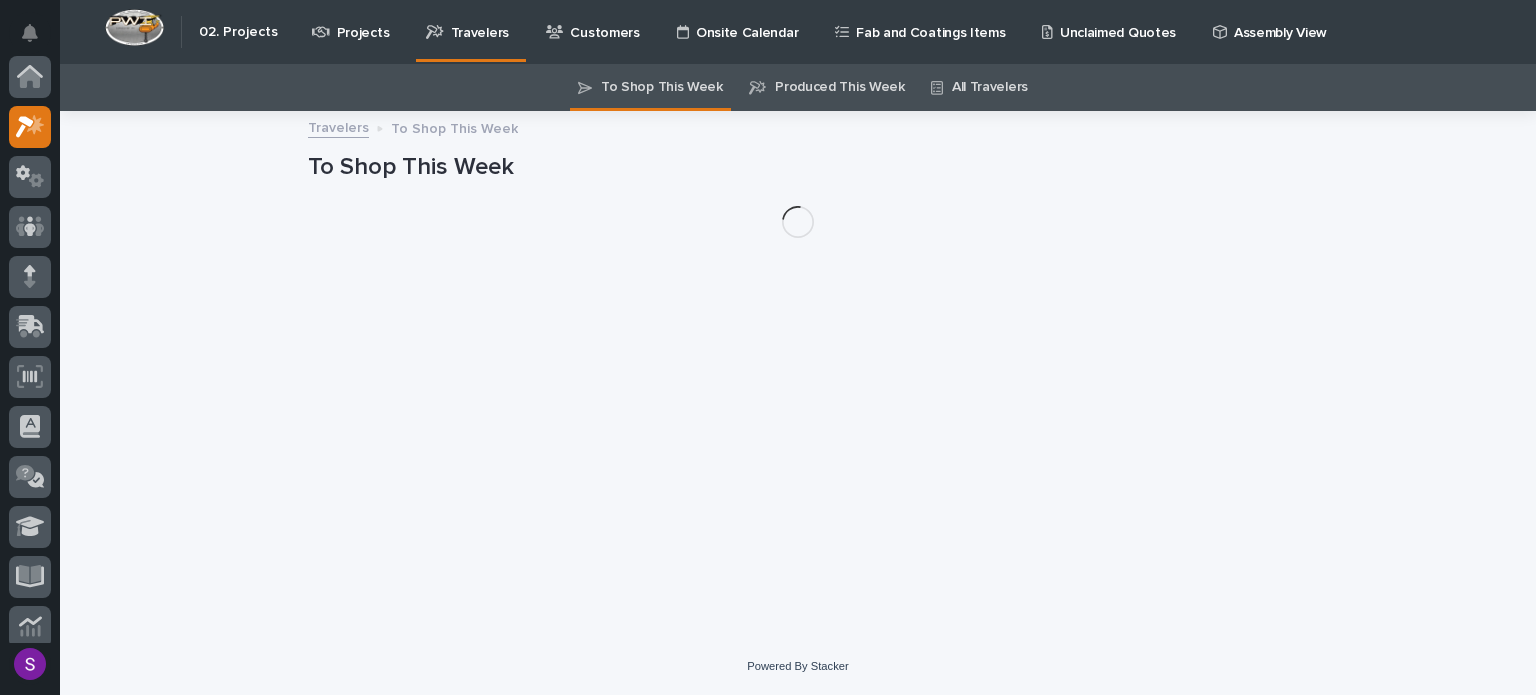 scroll, scrollTop: 50, scrollLeft: 0, axis: vertical 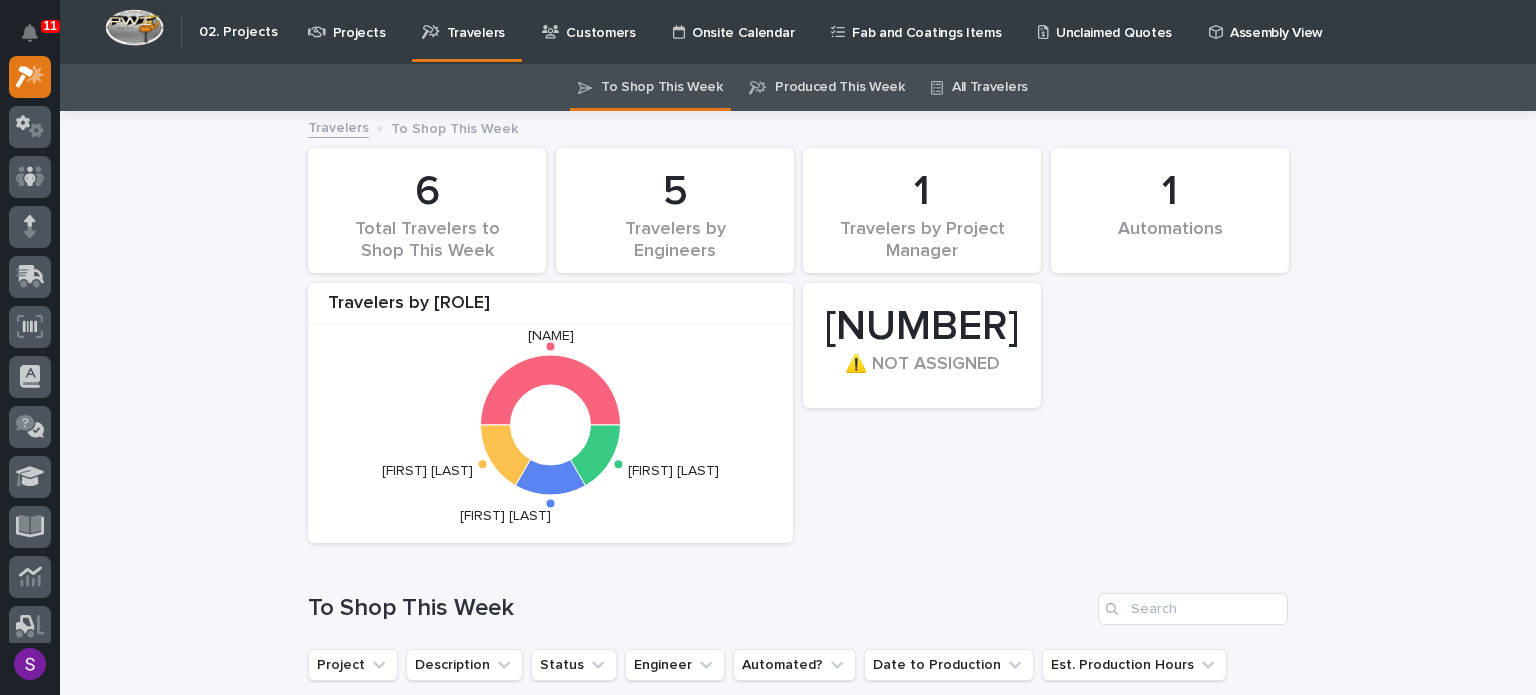 click on "All Travelers" at bounding box center [990, 87] 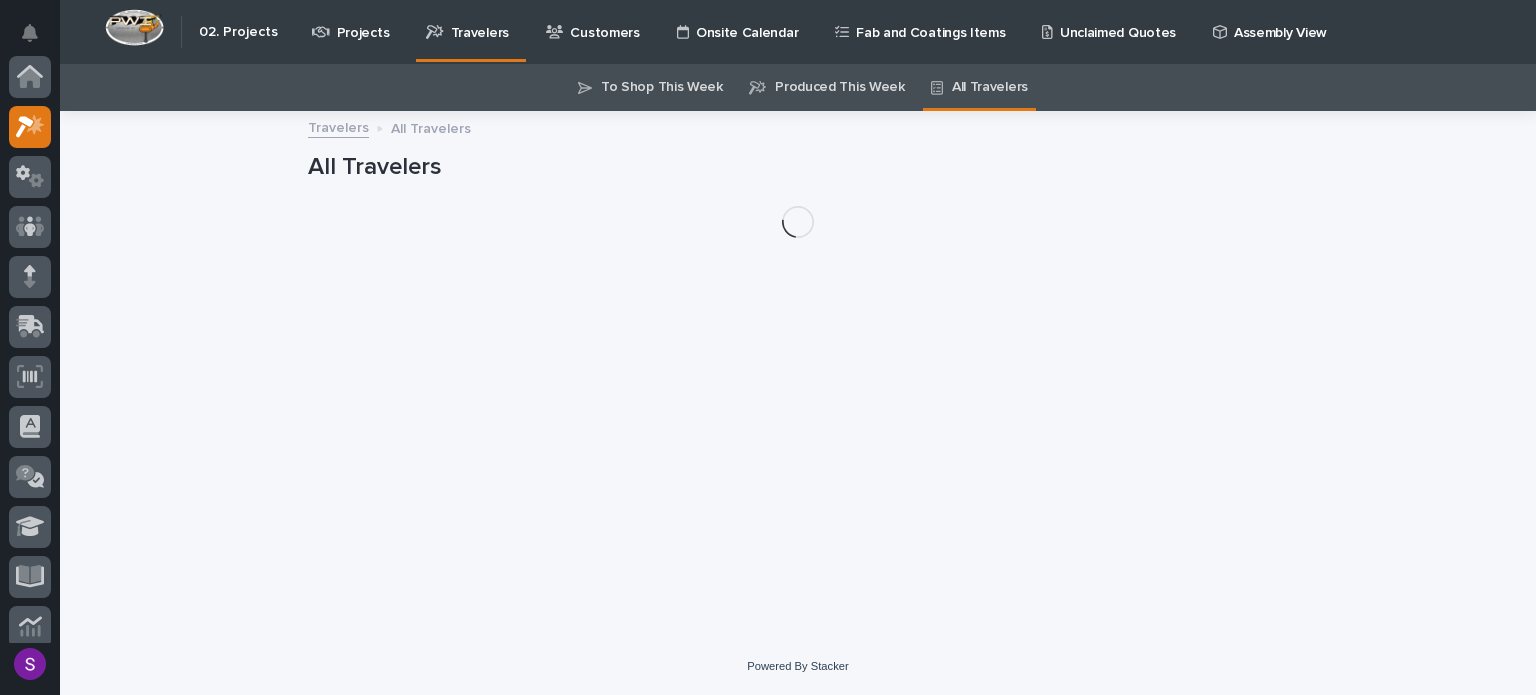 scroll, scrollTop: 50, scrollLeft: 0, axis: vertical 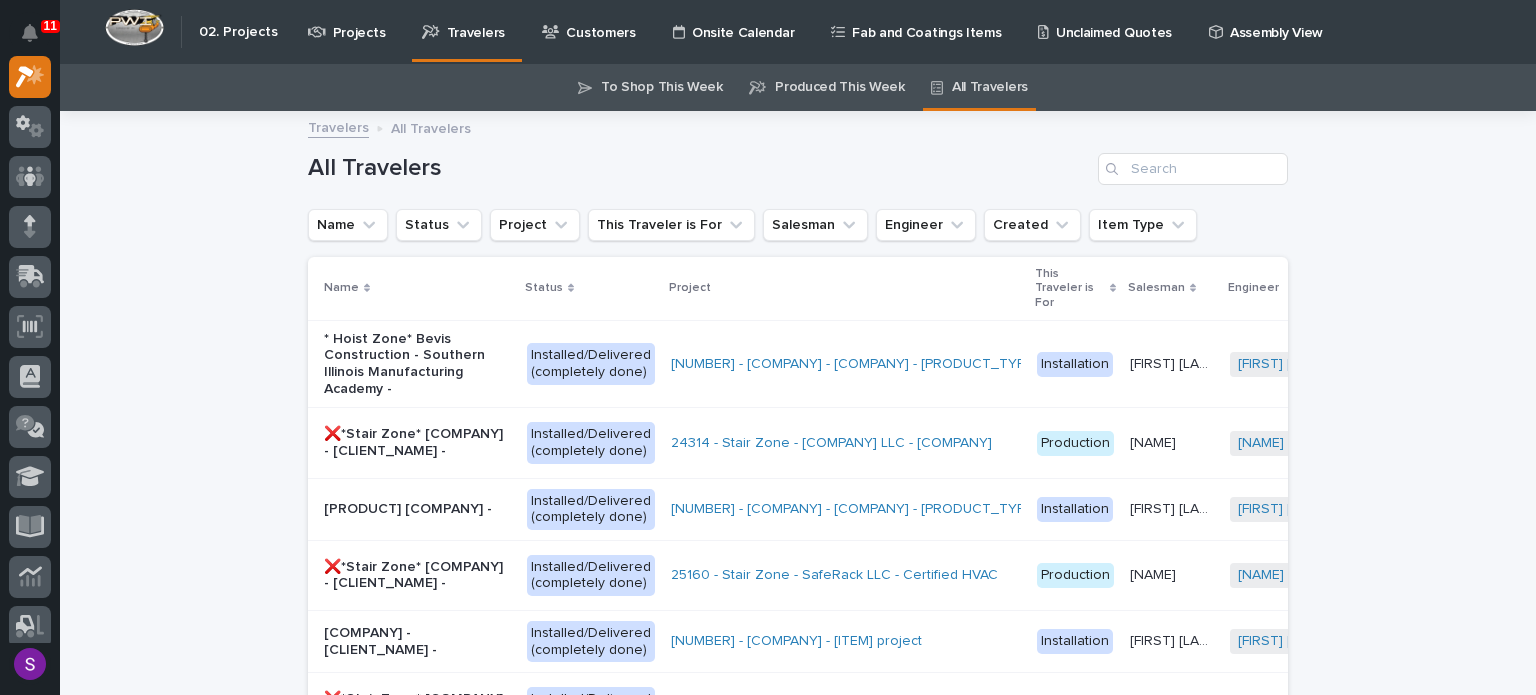 click on "All Travelers" at bounding box center (798, 161) 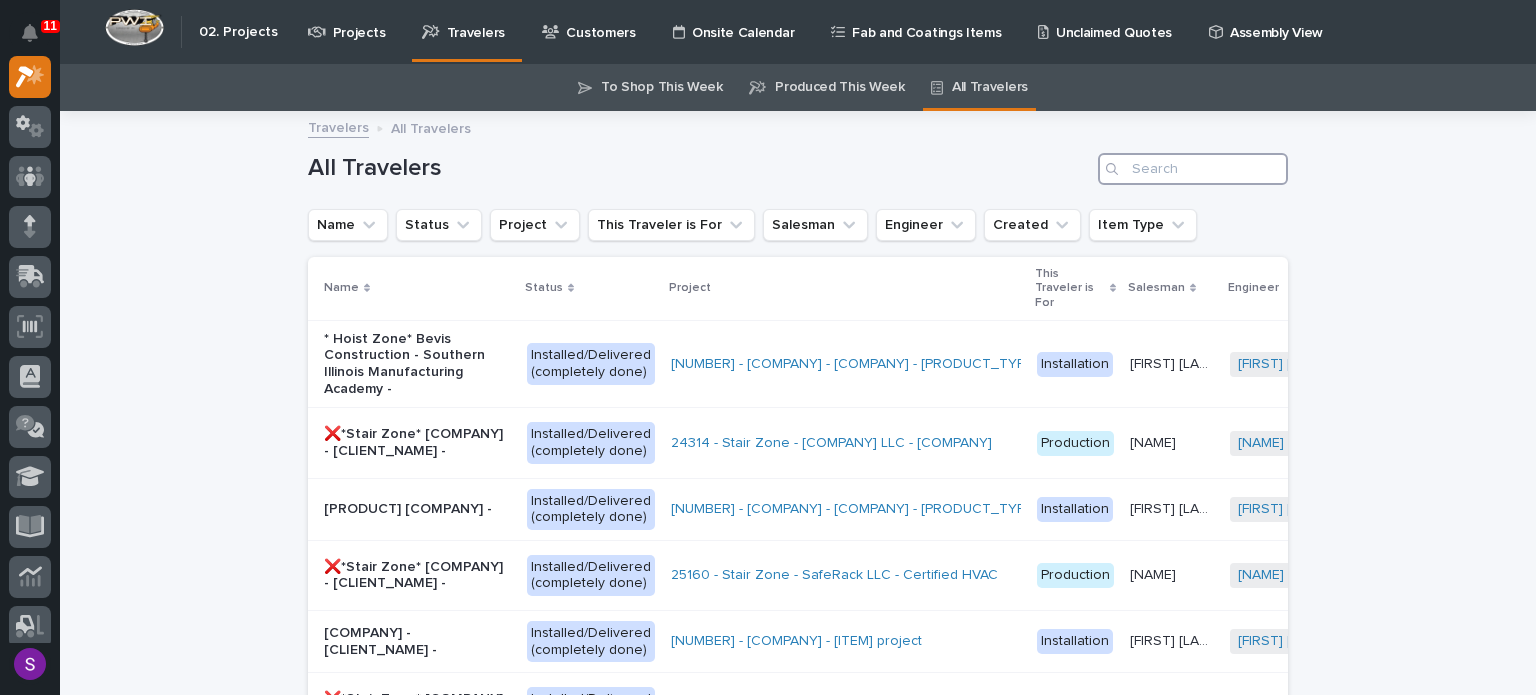 click at bounding box center (1193, 169) 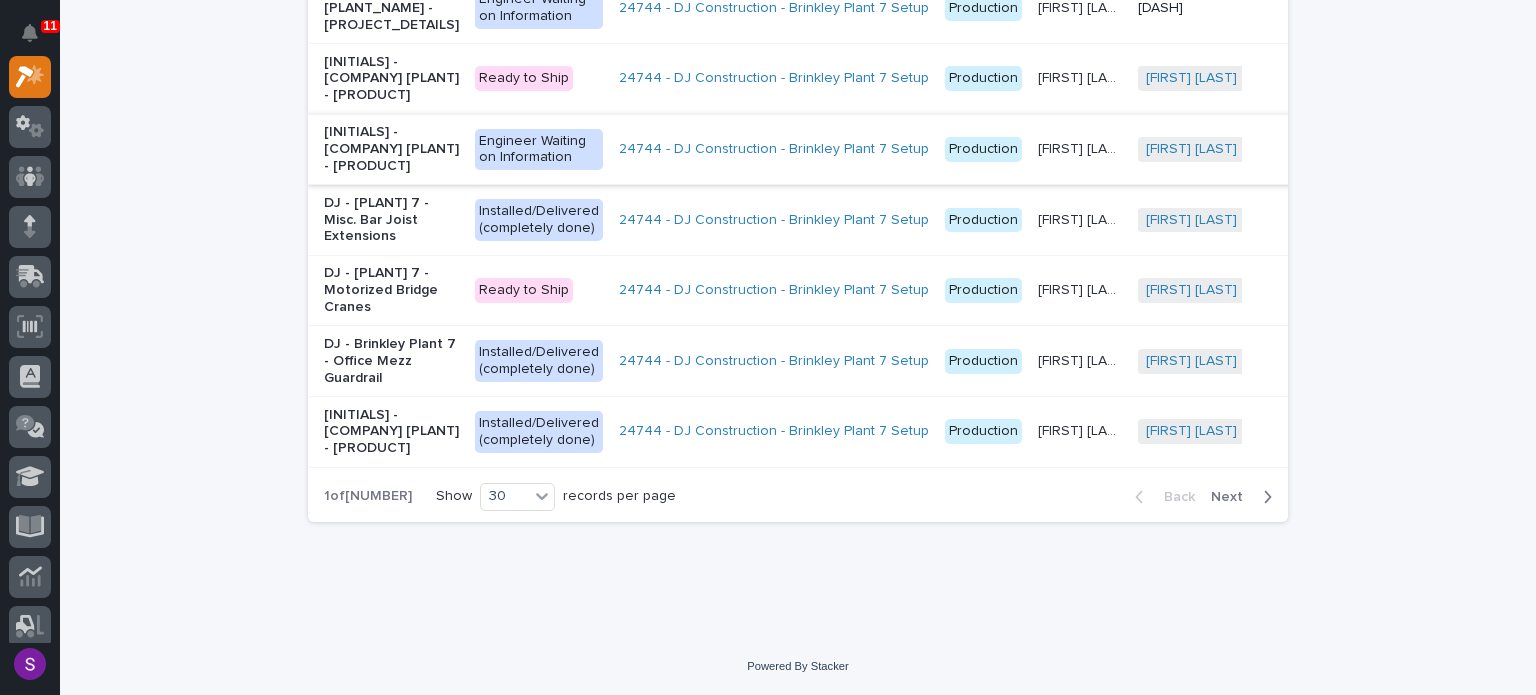 scroll, scrollTop: 2600, scrollLeft: 0, axis: vertical 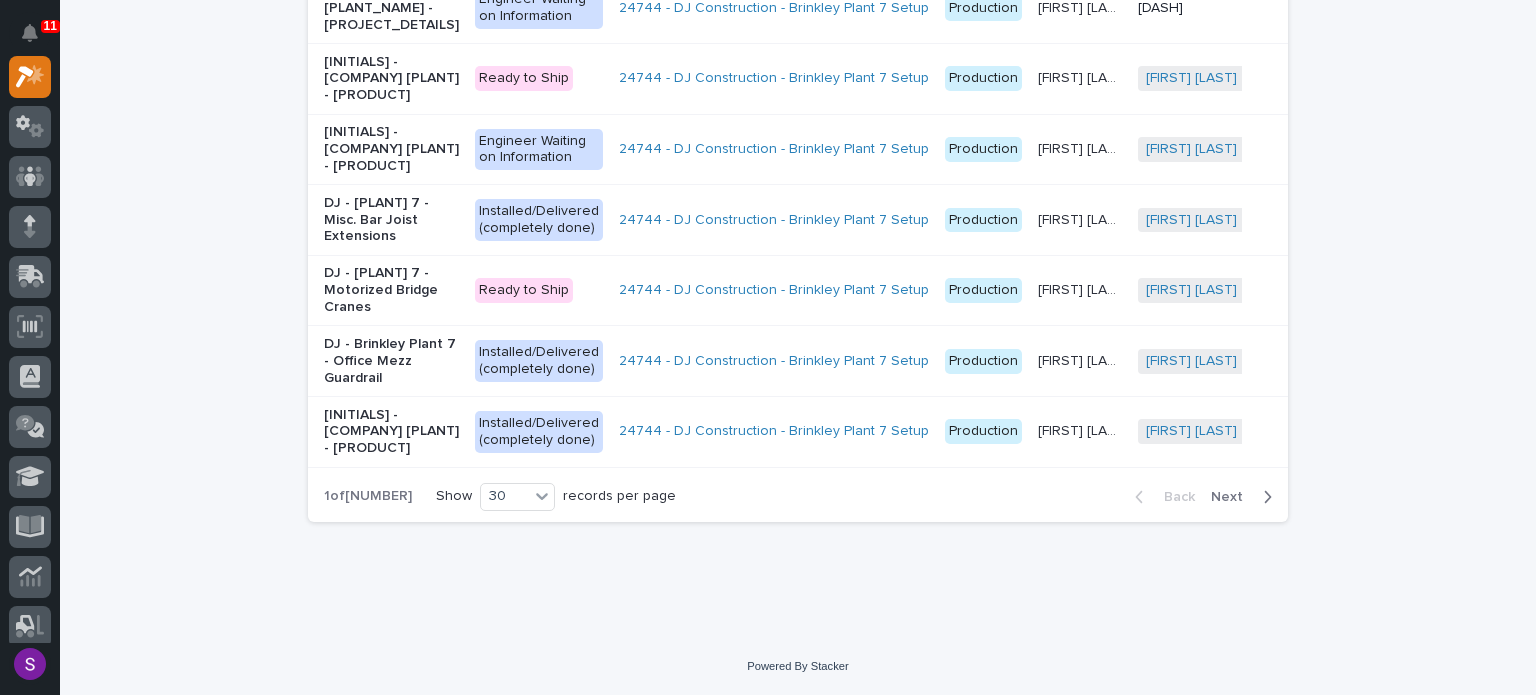 click on "Next" at bounding box center (1245, 497) 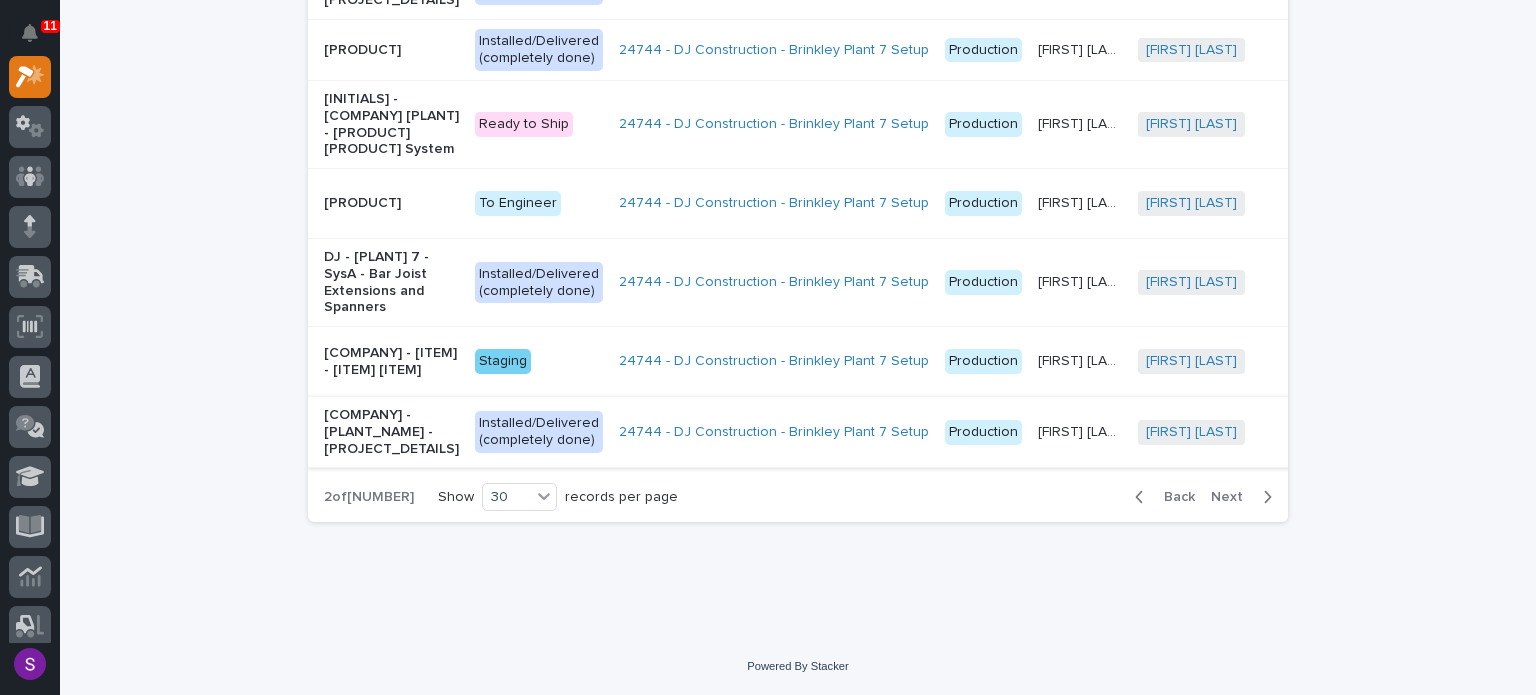 scroll, scrollTop: 3104, scrollLeft: 0, axis: vertical 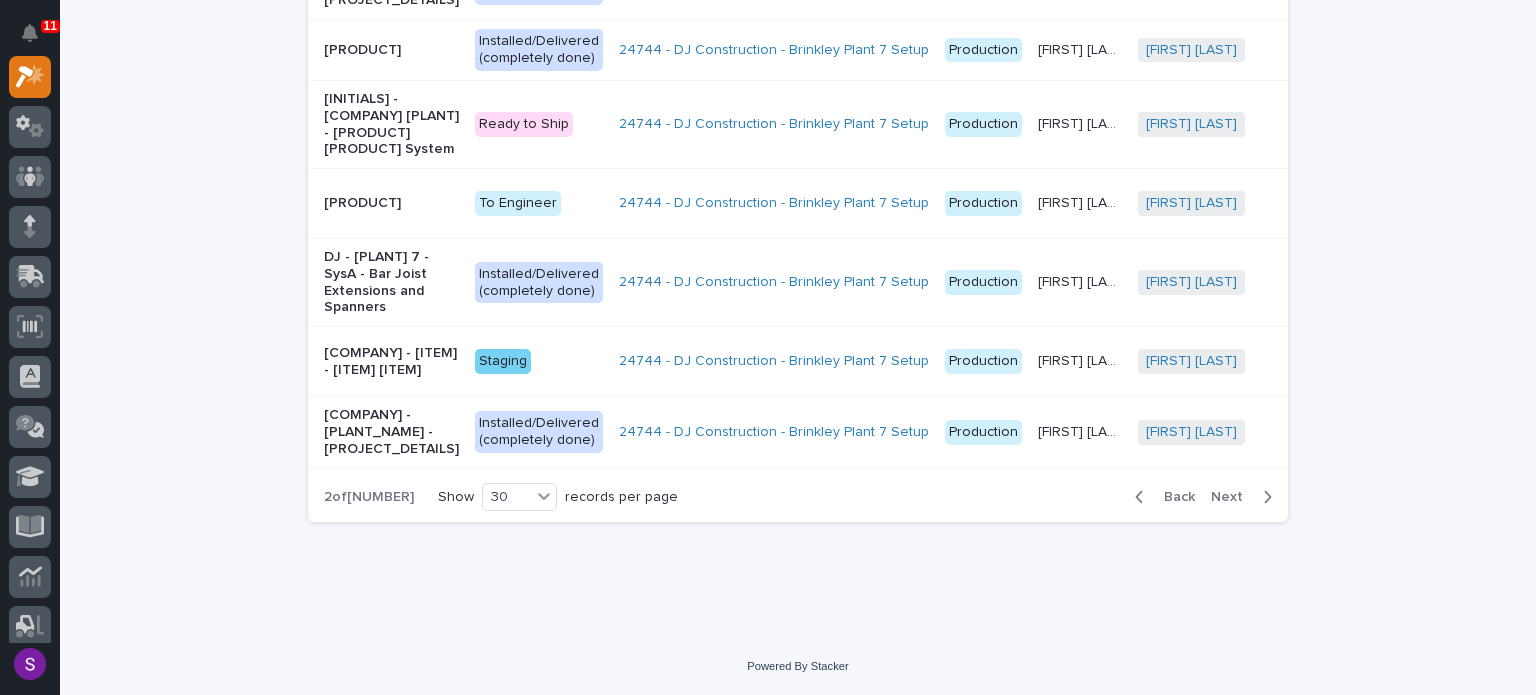 click on "Next" at bounding box center [1233, 497] 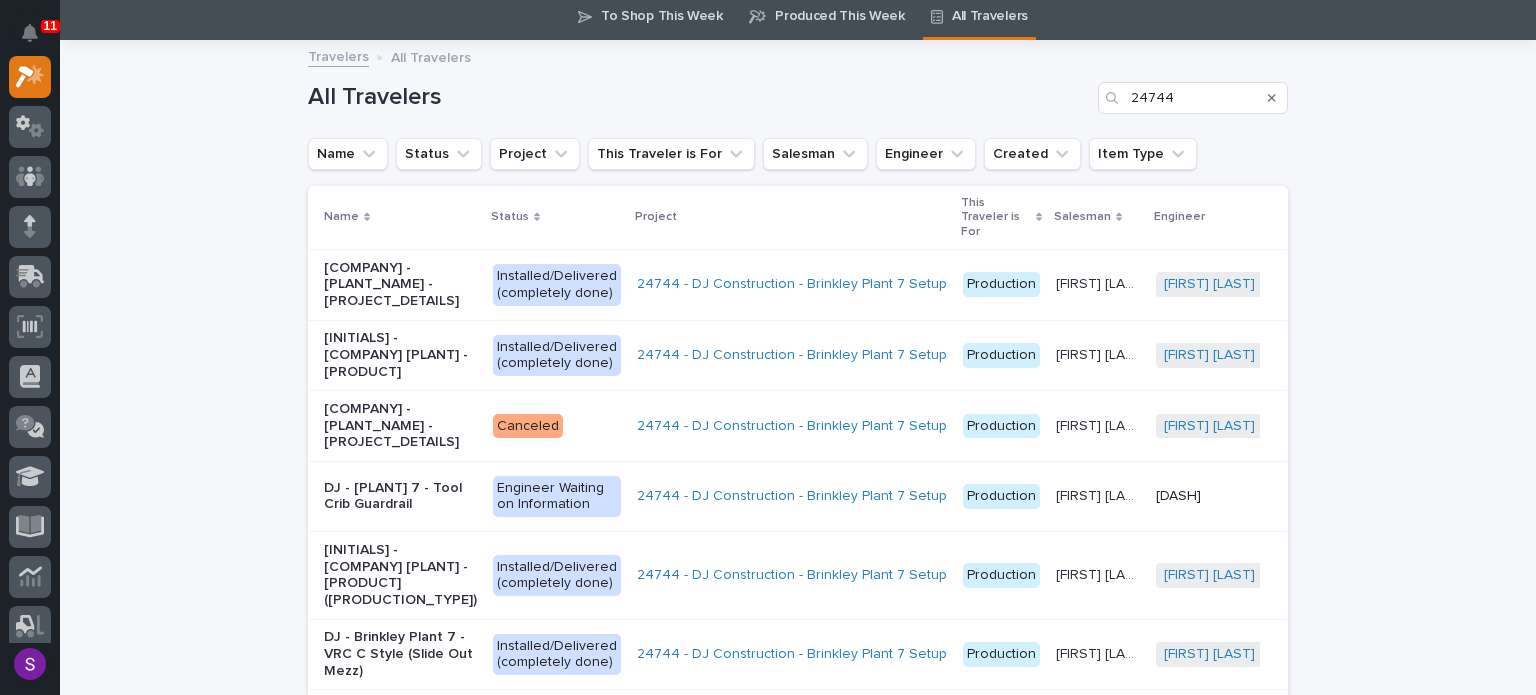 scroll, scrollTop: 0, scrollLeft: 0, axis: both 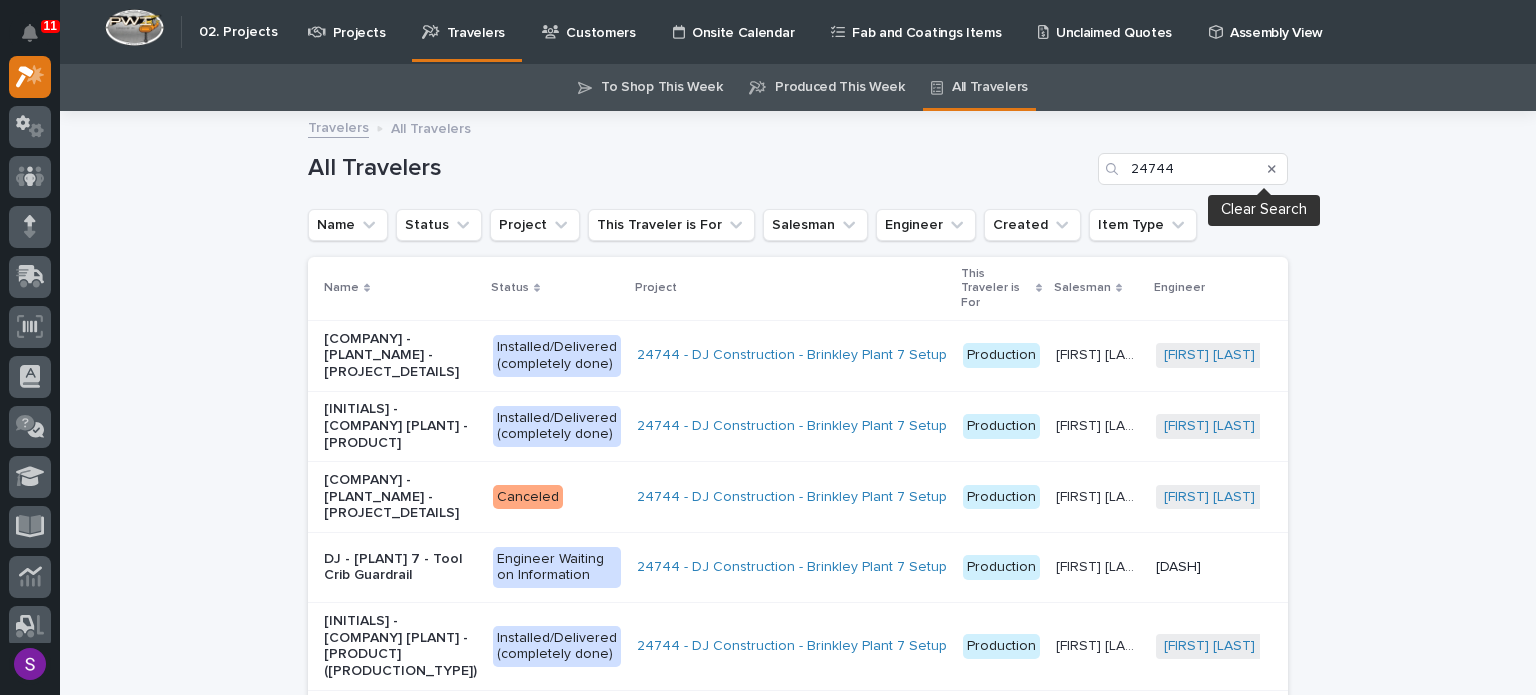 click at bounding box center [1272, 169] 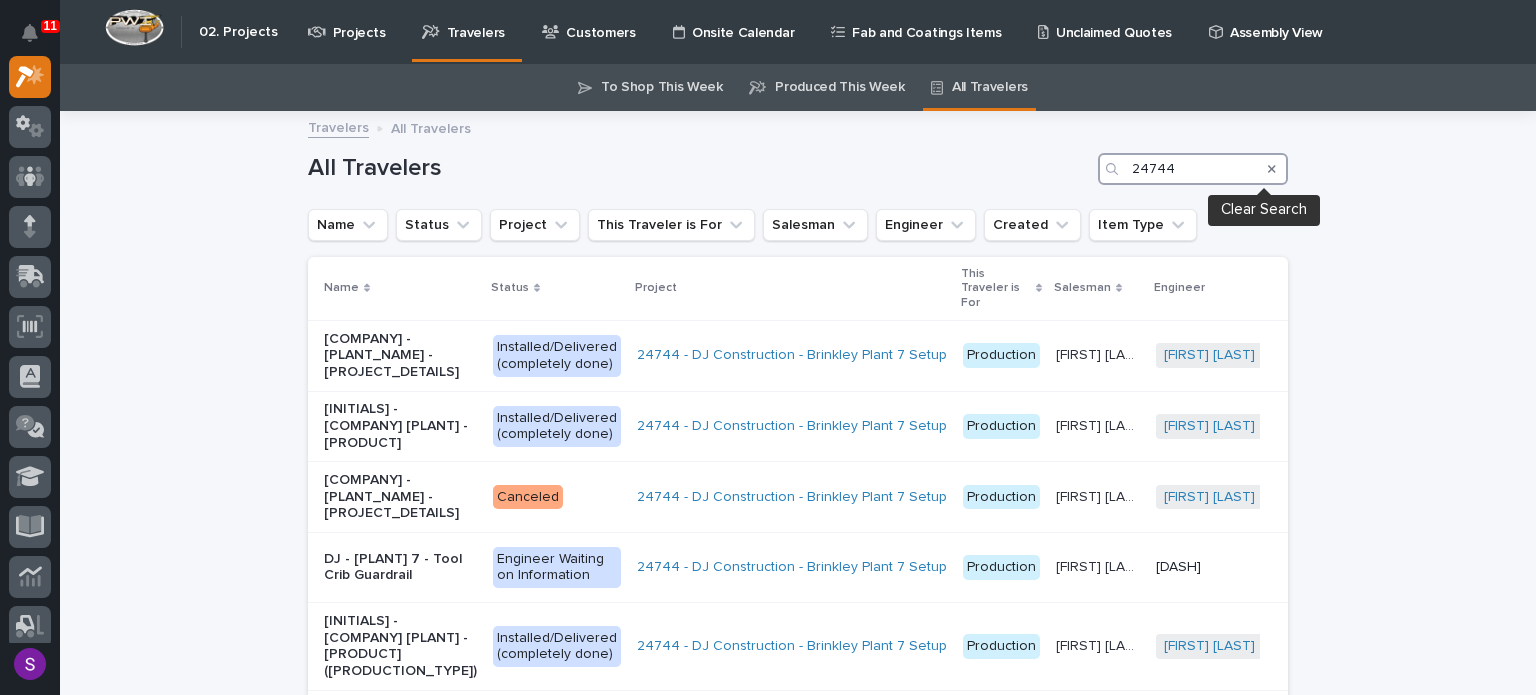 click on "24744" at bounding box center (1193, 169) 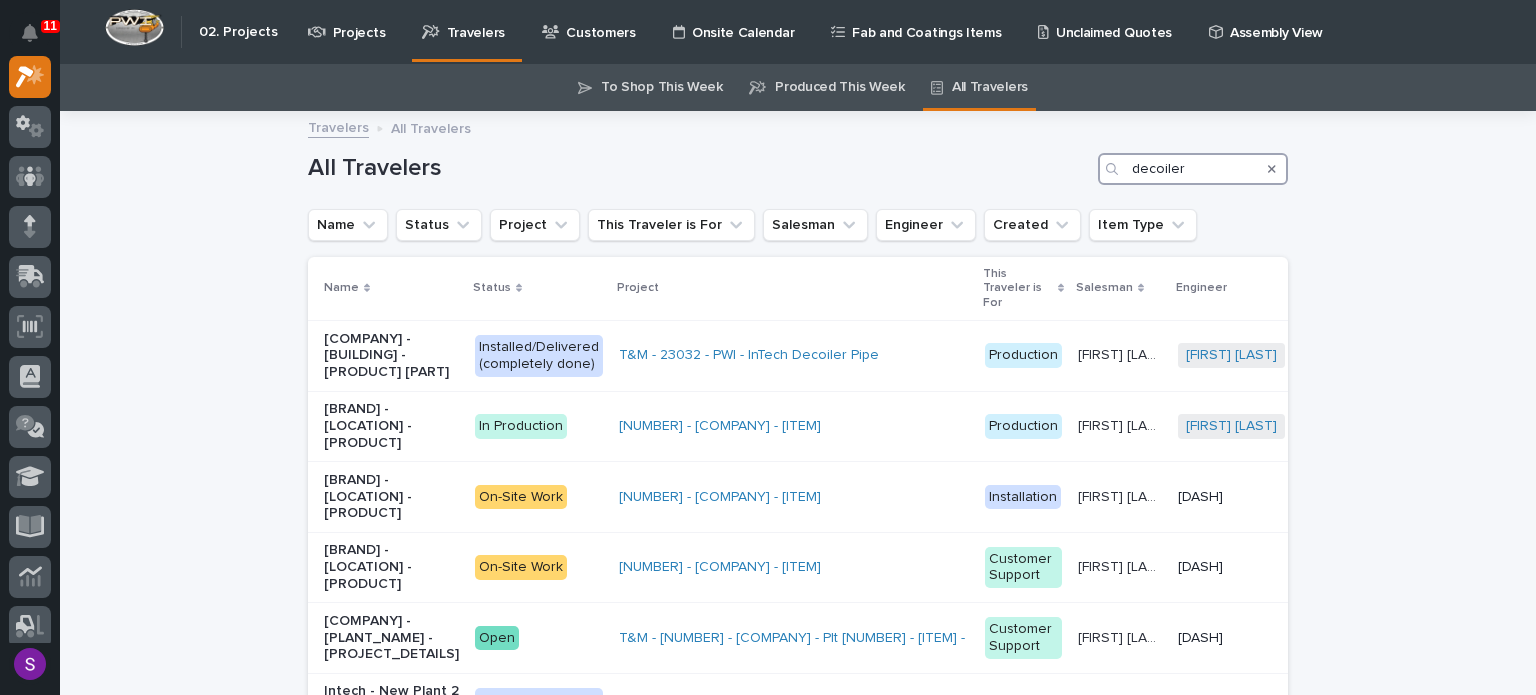scroll, scrollTop: 100, scrollLeft: 0, axis: vertical 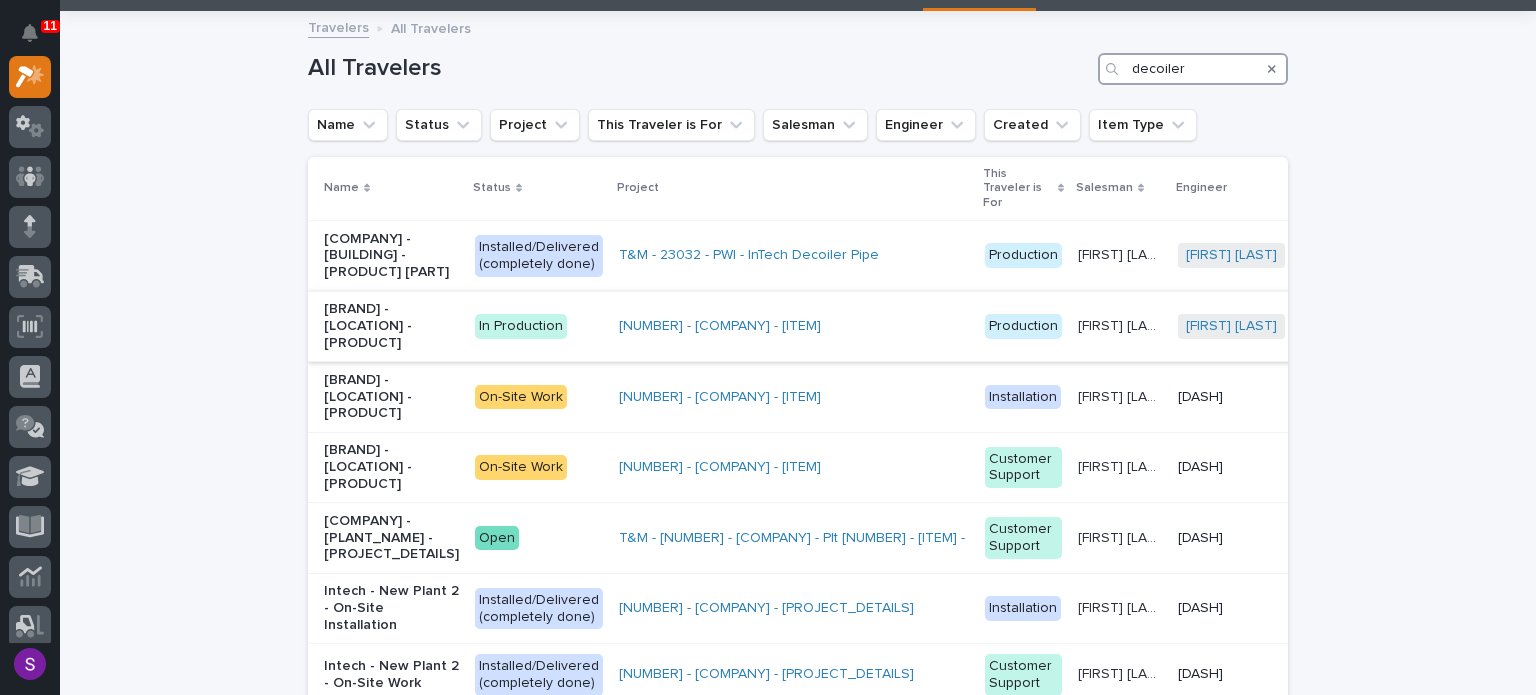 type on "decoiler" 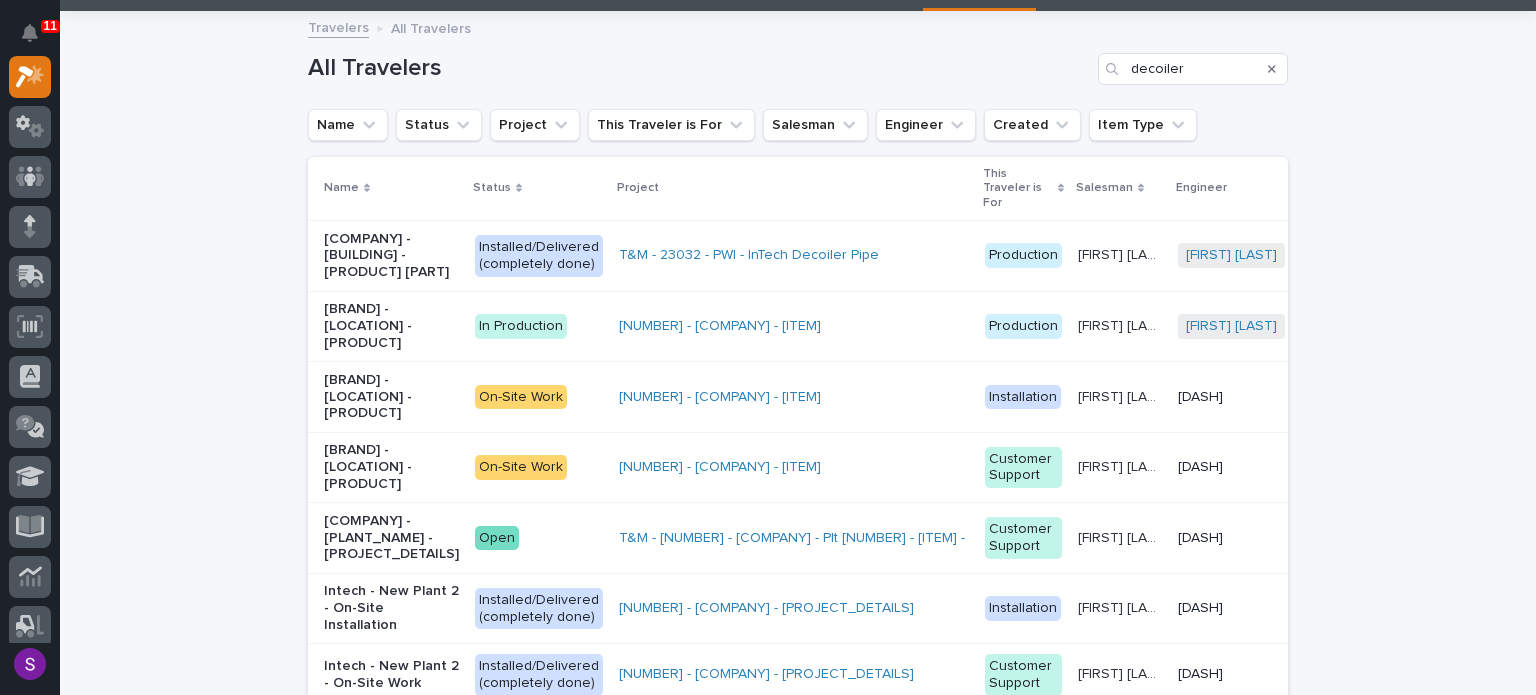 click on "[NUMBER] - [COMPANY] - [ITEM]" at bounding box center [794, 255] 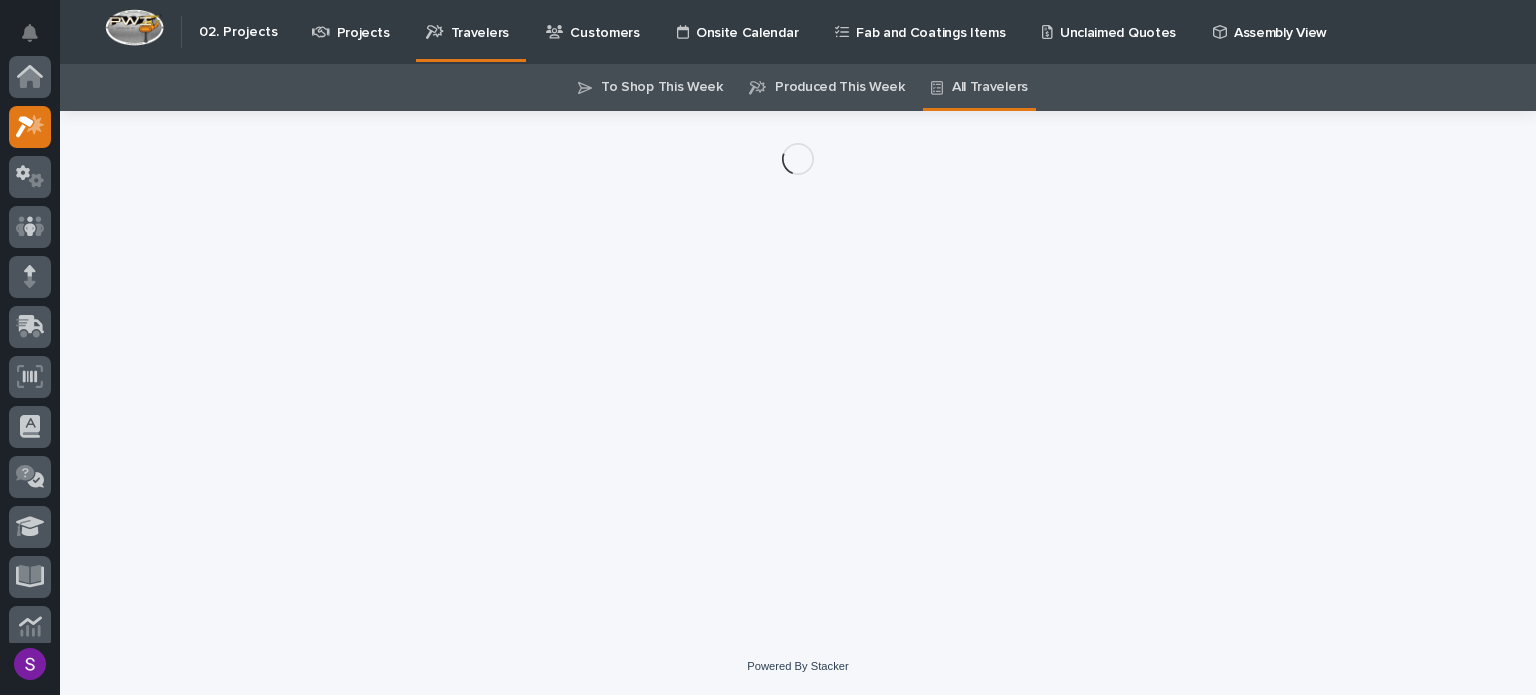 scroll, scrollTop: 0, scrollLeft: 0, axis: both 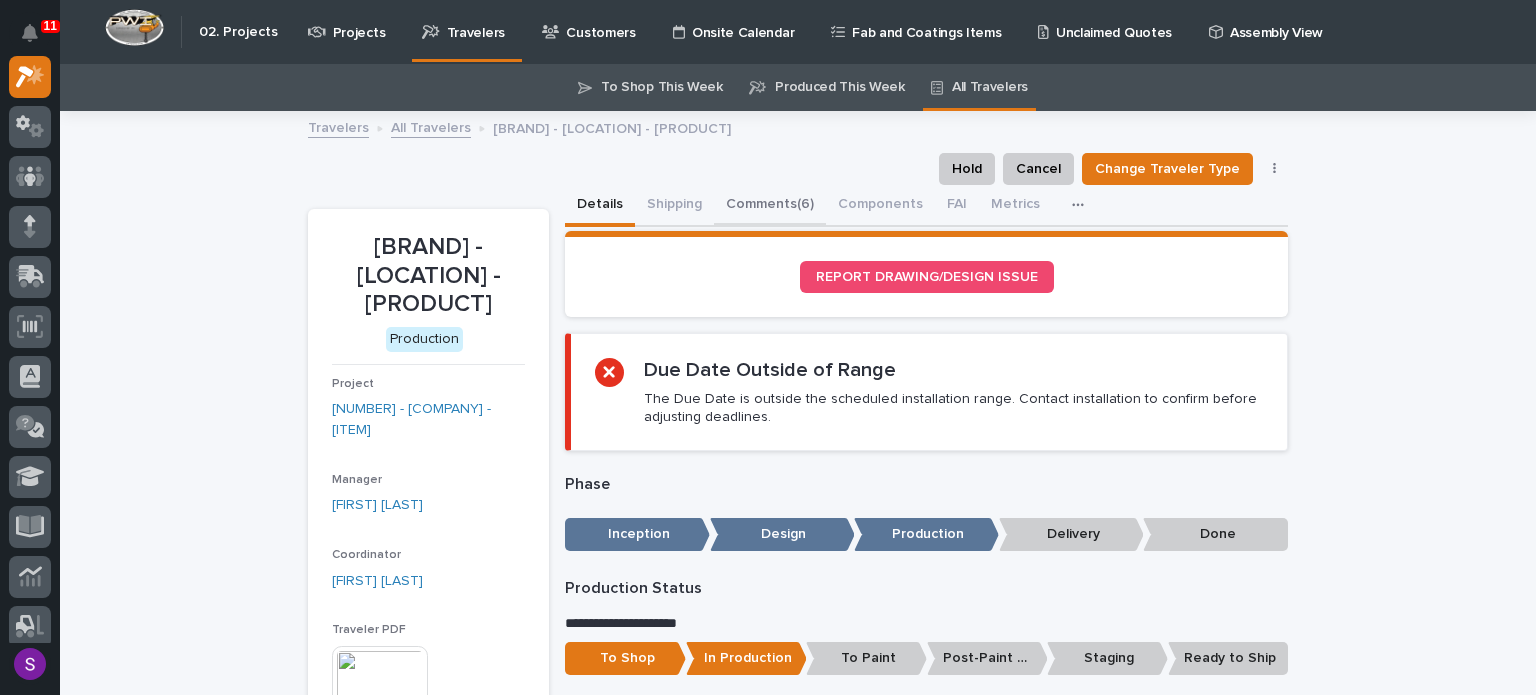 click on "Comments  ([NUMBER])" at bounding box center [770, 206] 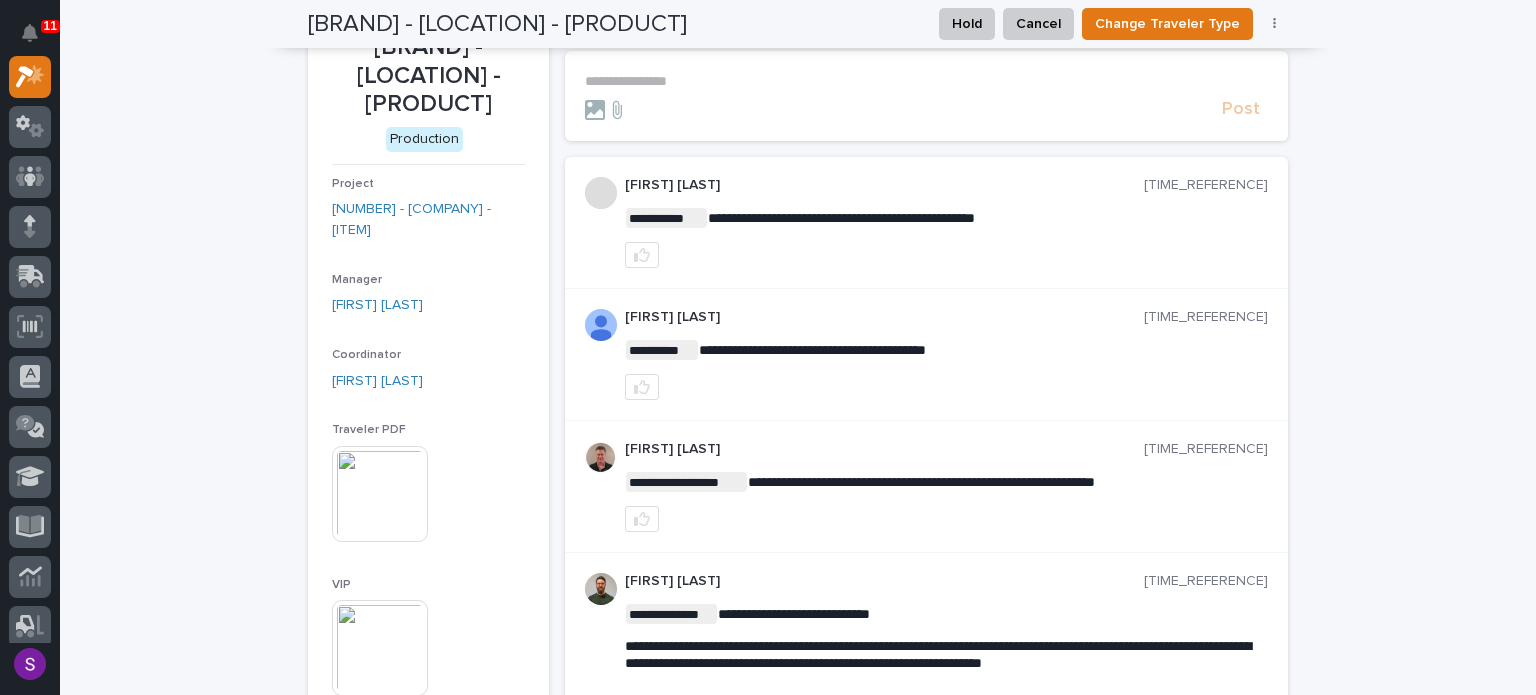 scroll, scrollTop: 300, scrollLeft: 0, axis: vertical 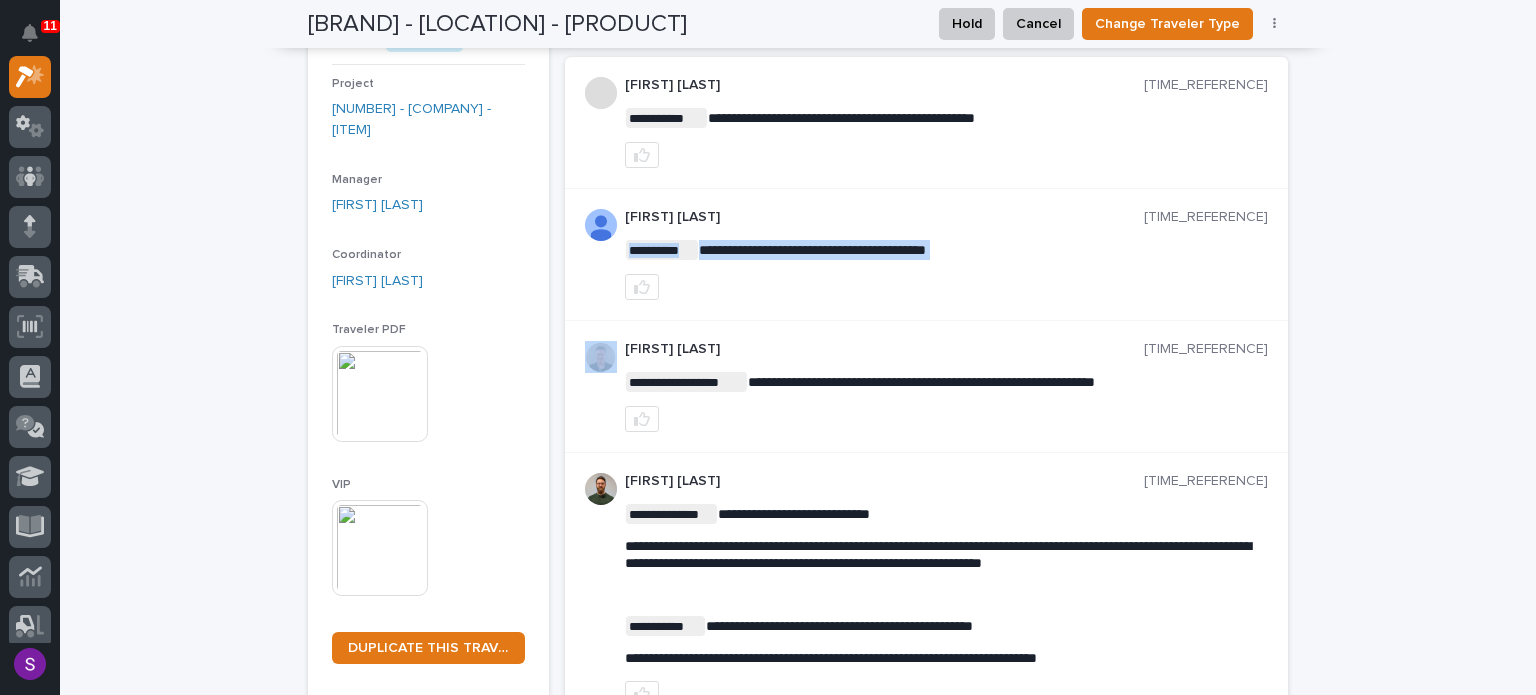 drag, startPoint x: 728, startPoint y: 250, endPoint x: 864, endPoint y: 261, distance: 136.44412 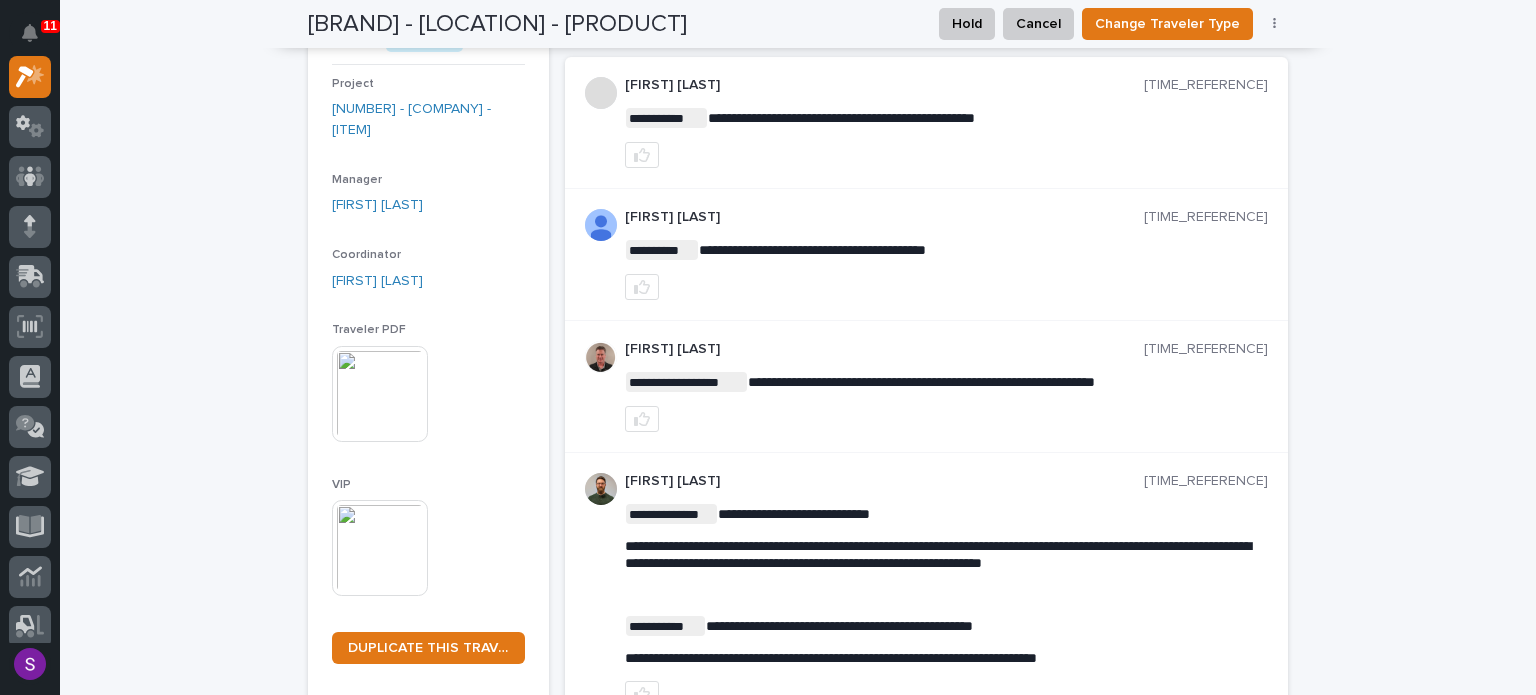click on "[FIRST] [LAST]" at bounding box center [884, 85] 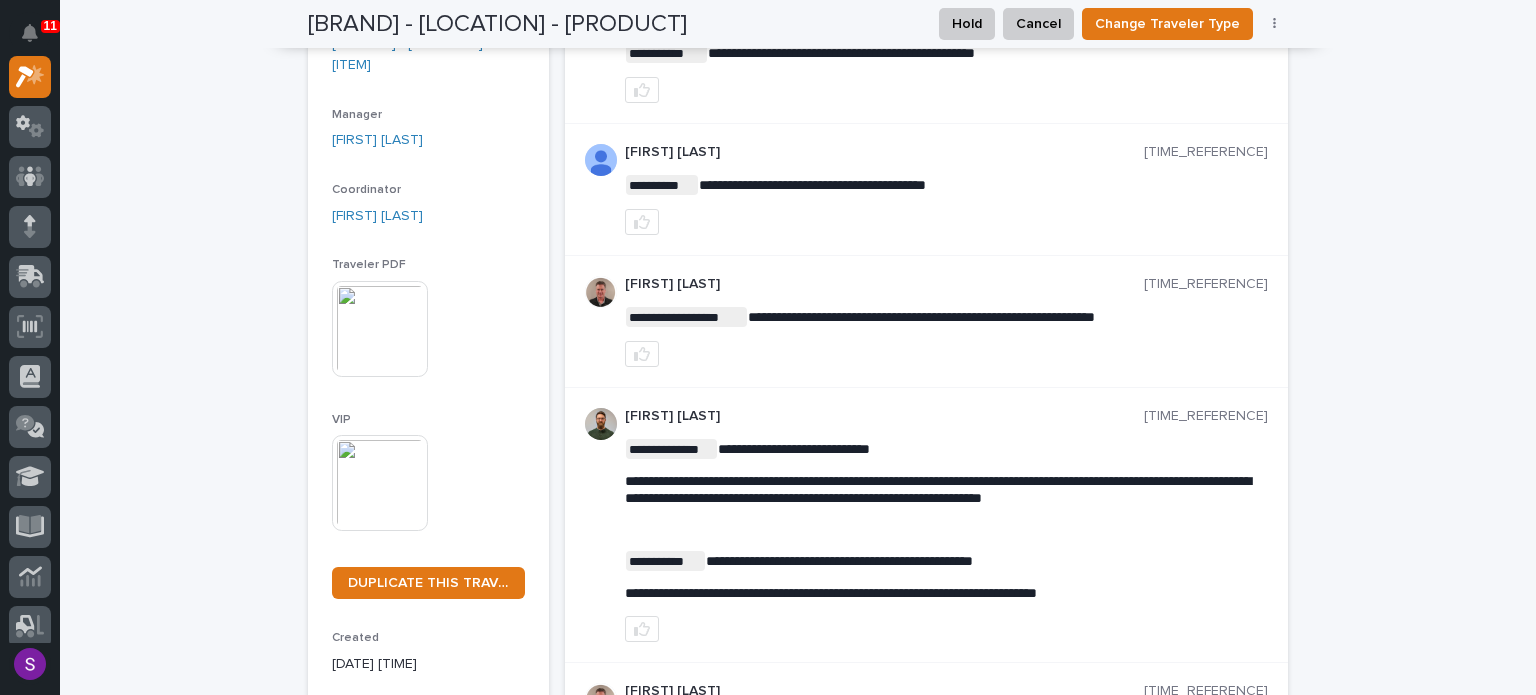 scroll, scrollTop: 0, scrollLeft: 0, axis: both 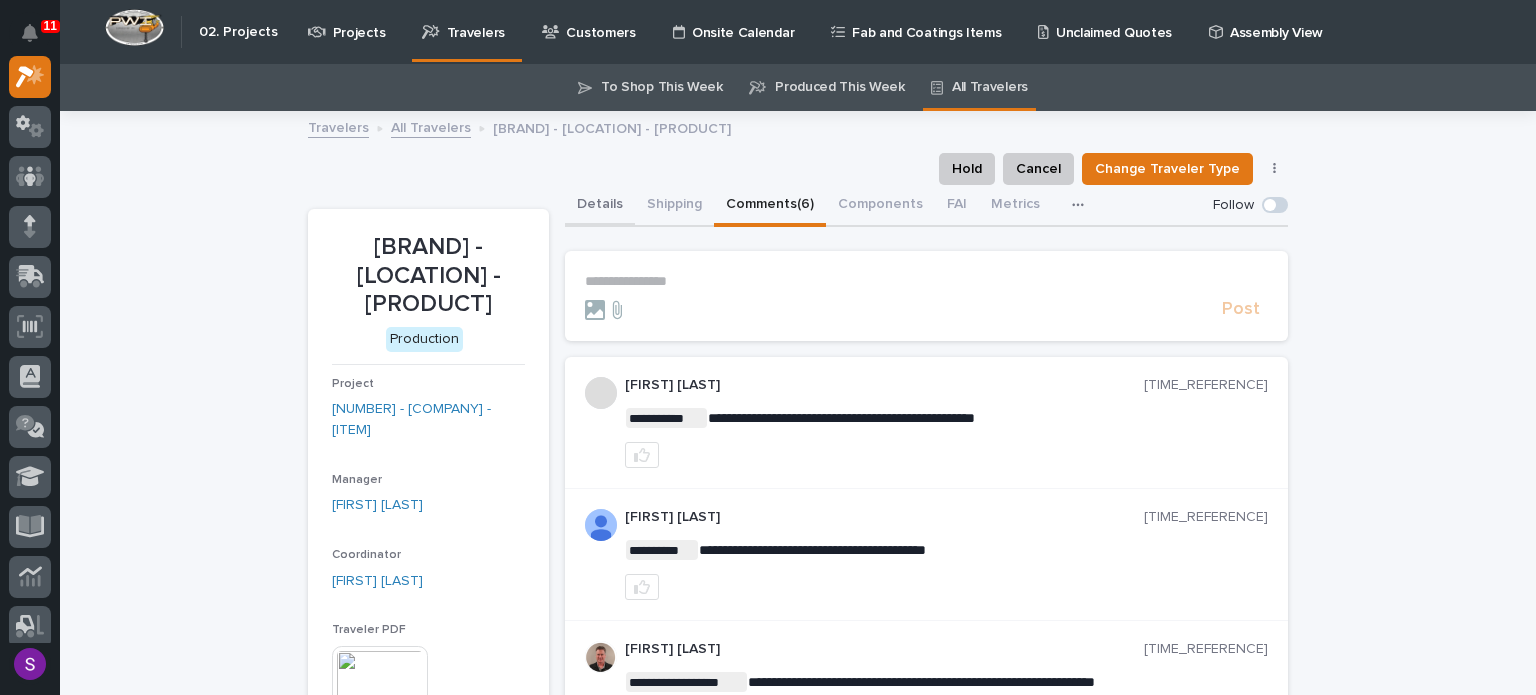 click on "Details" at bounding box center [600, 206] 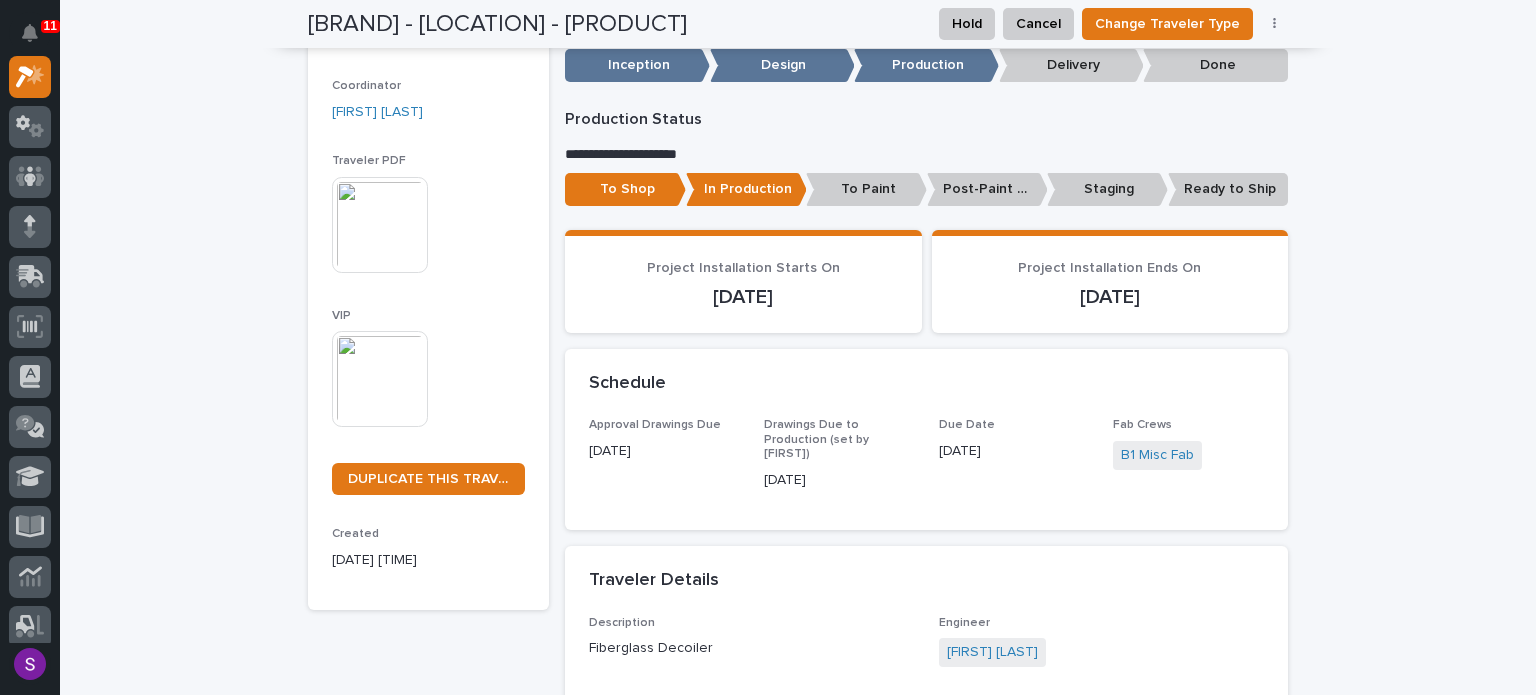 scroll, scrollTop: 600, scrollLeft: 0, axis: vertical 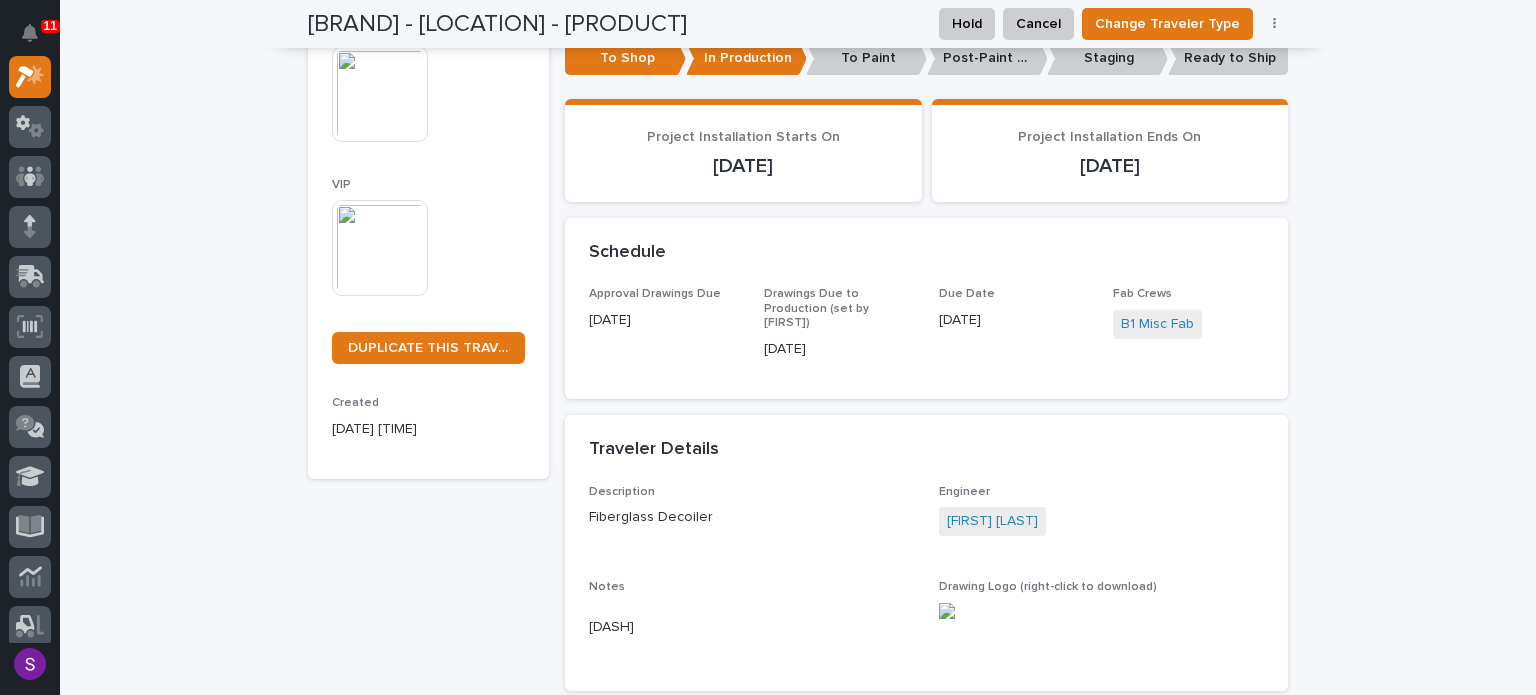 drag, startPoint x: 832, startPoint y: 166, endPoint x: 674, endPoint y: 171, distance: 158.0791 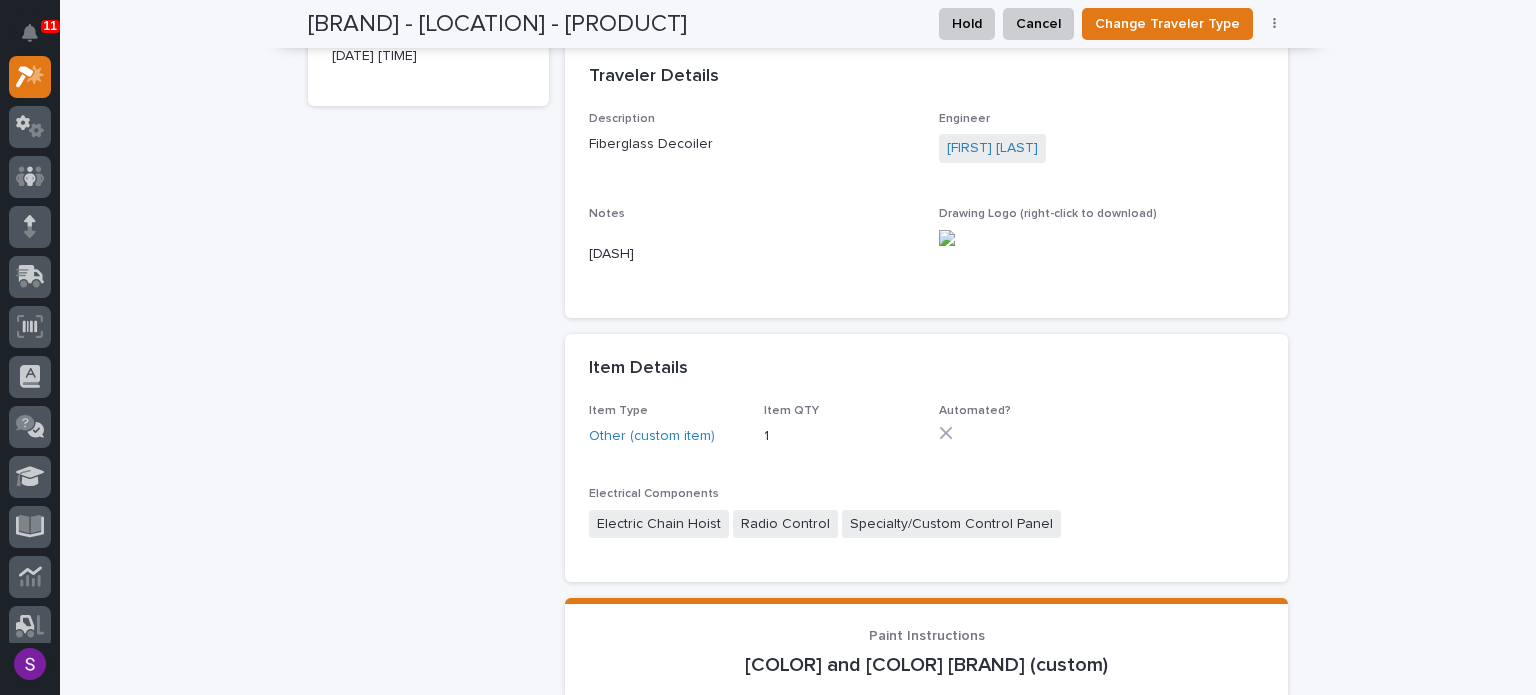 scroll, scrollTop: 1200, scrollLeft: 0, axis: vertical 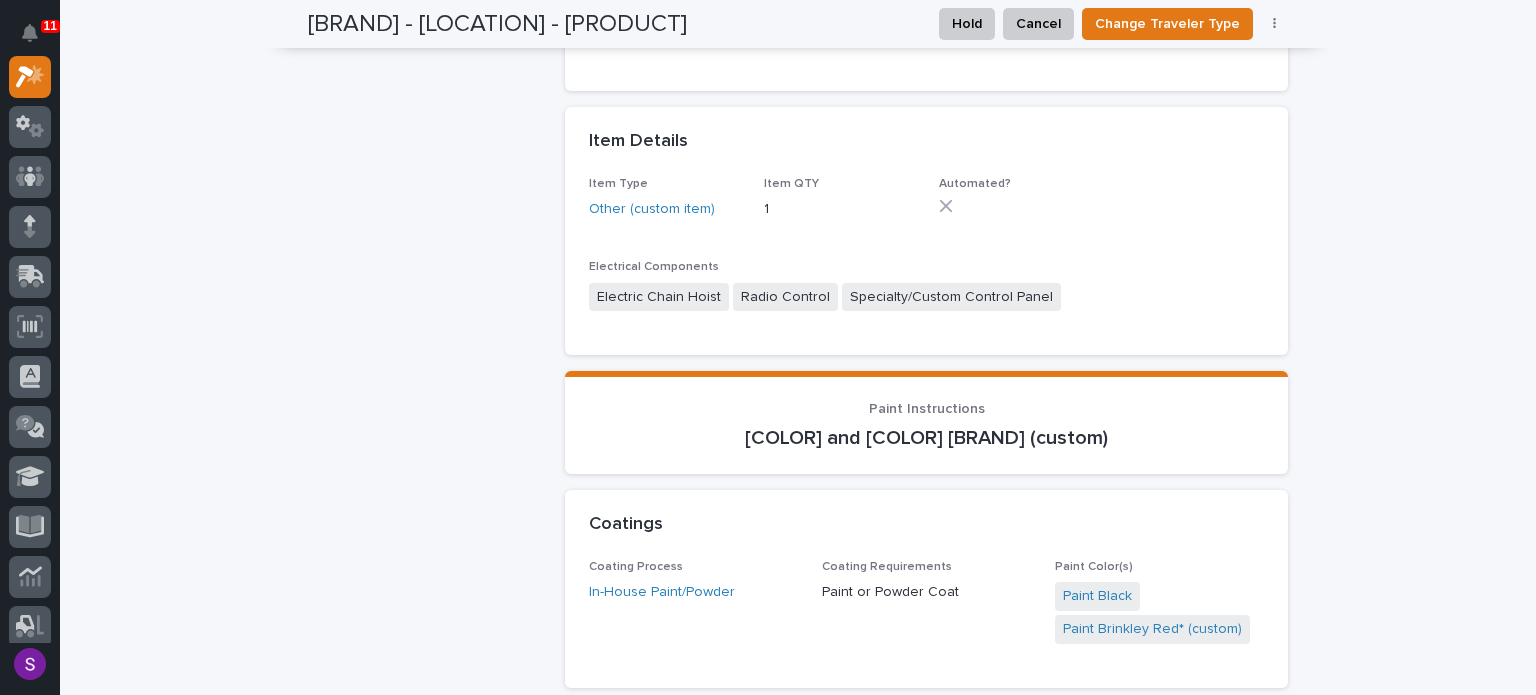 click on "Radio Control" at bounding box center (785, 297) 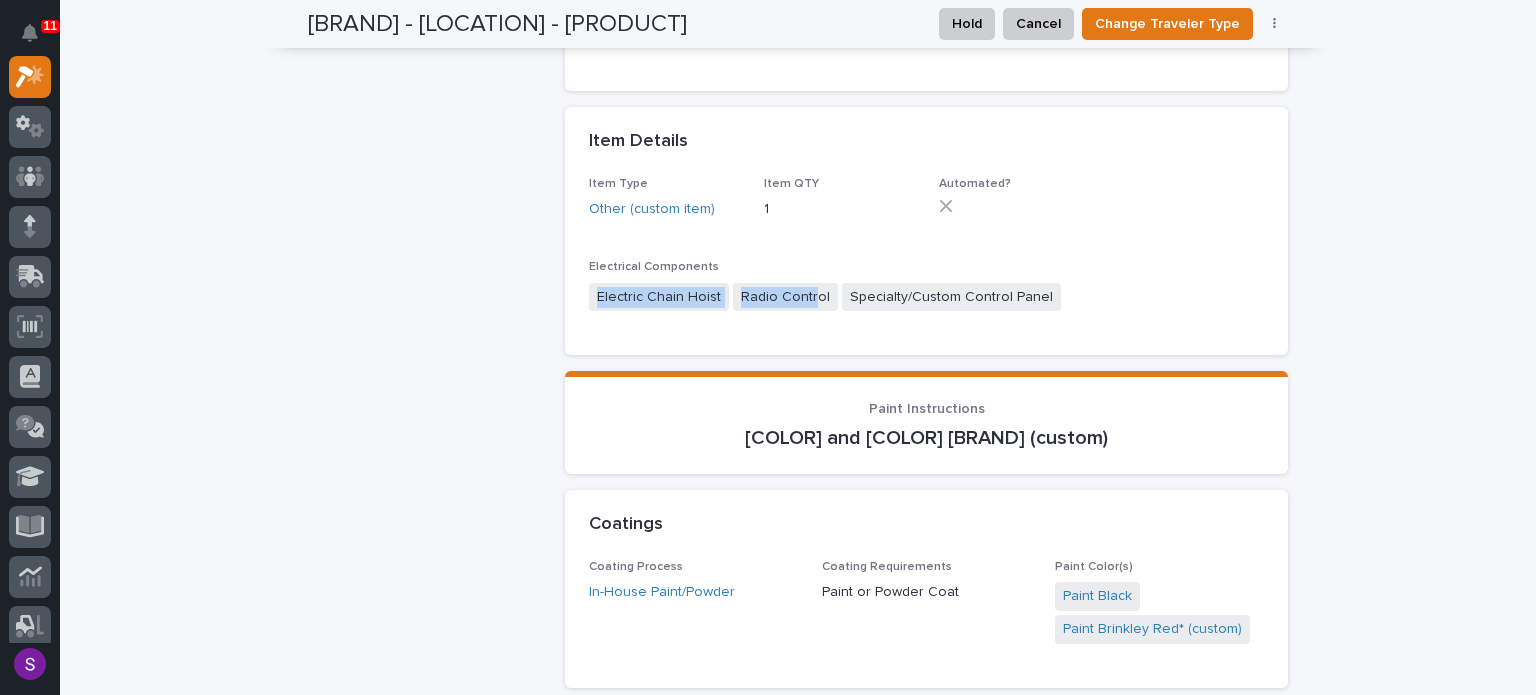 drag, startPoint x: 796, startPoint y: 310, endPoint x: 736, endPoint y: 271, distance: 71.561165 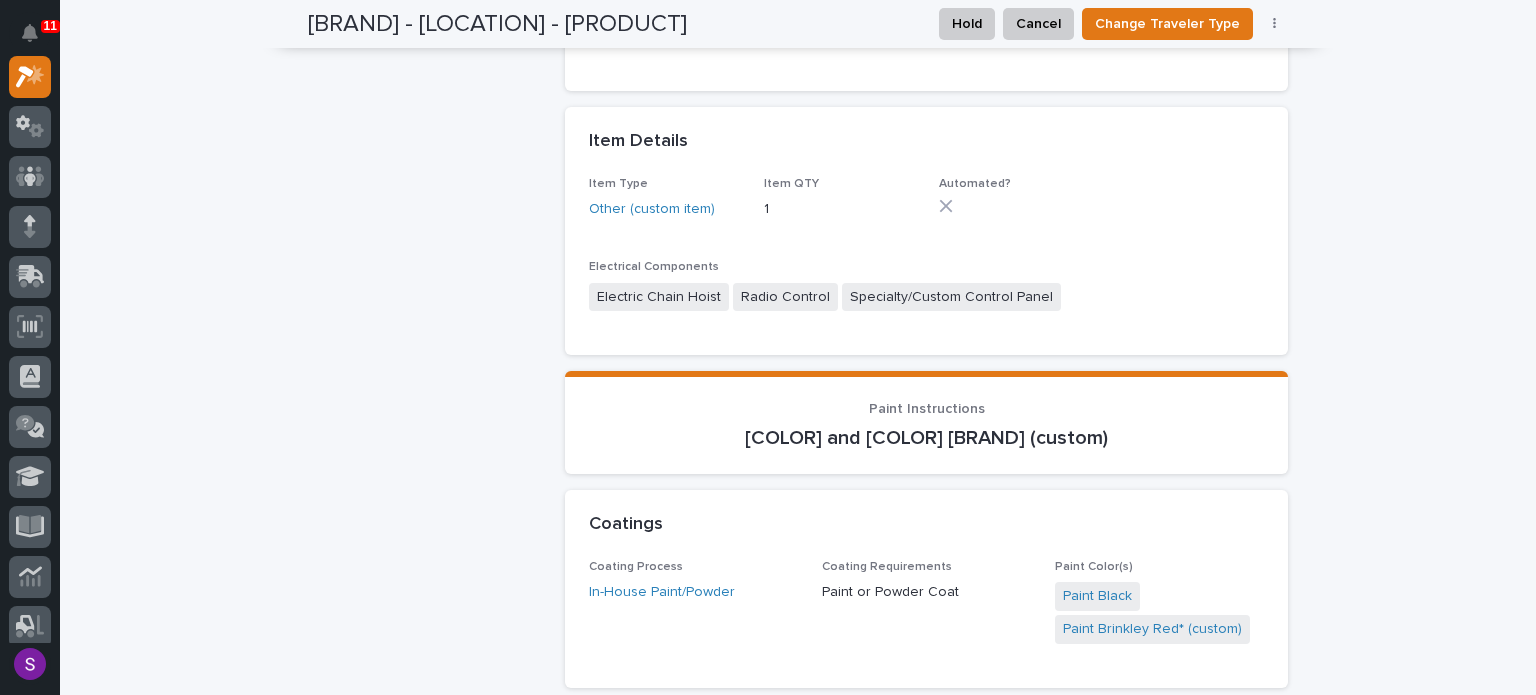 click on "Paint Instructions Paint Black and Paint [BRAND] Red* (custom)" at bounding box center [926, 422] 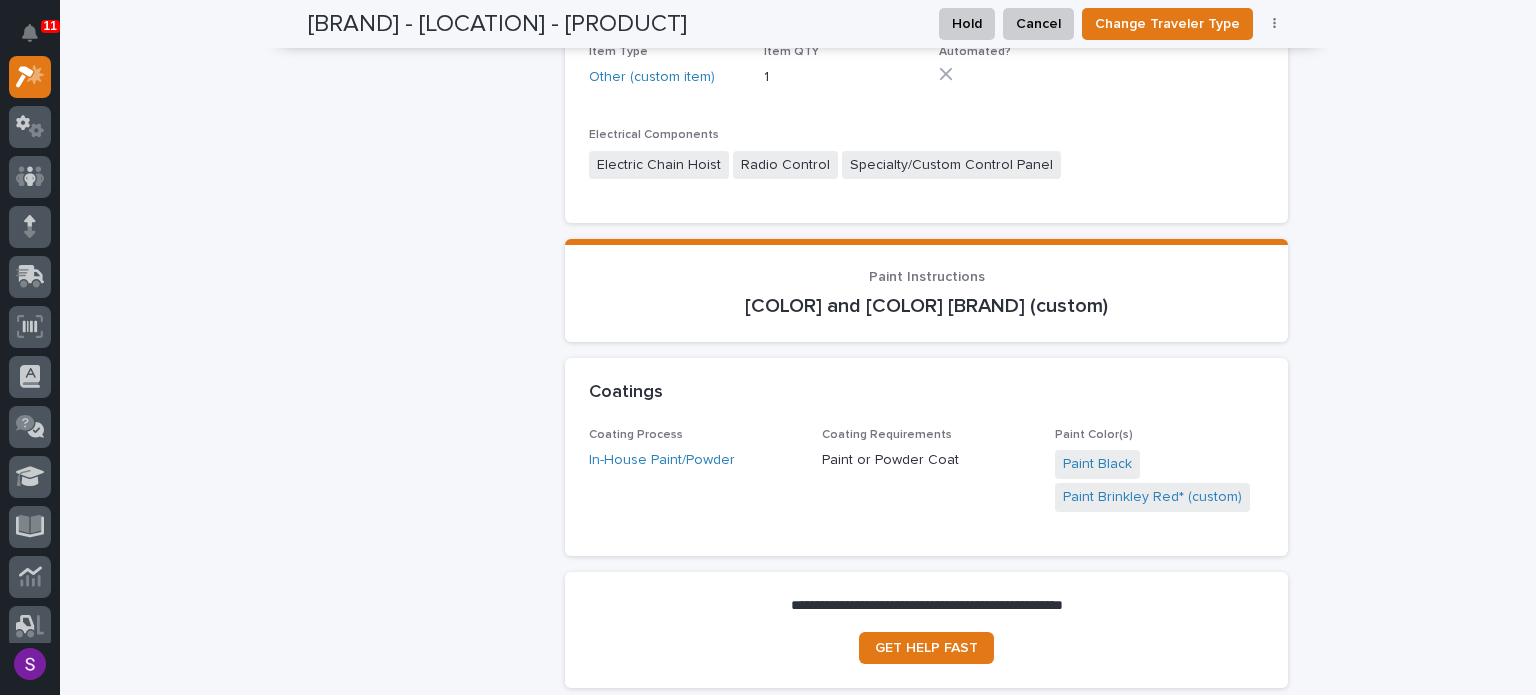 scroll, scrollTop: 1400, scrollLeft: 0, axis: vertical 